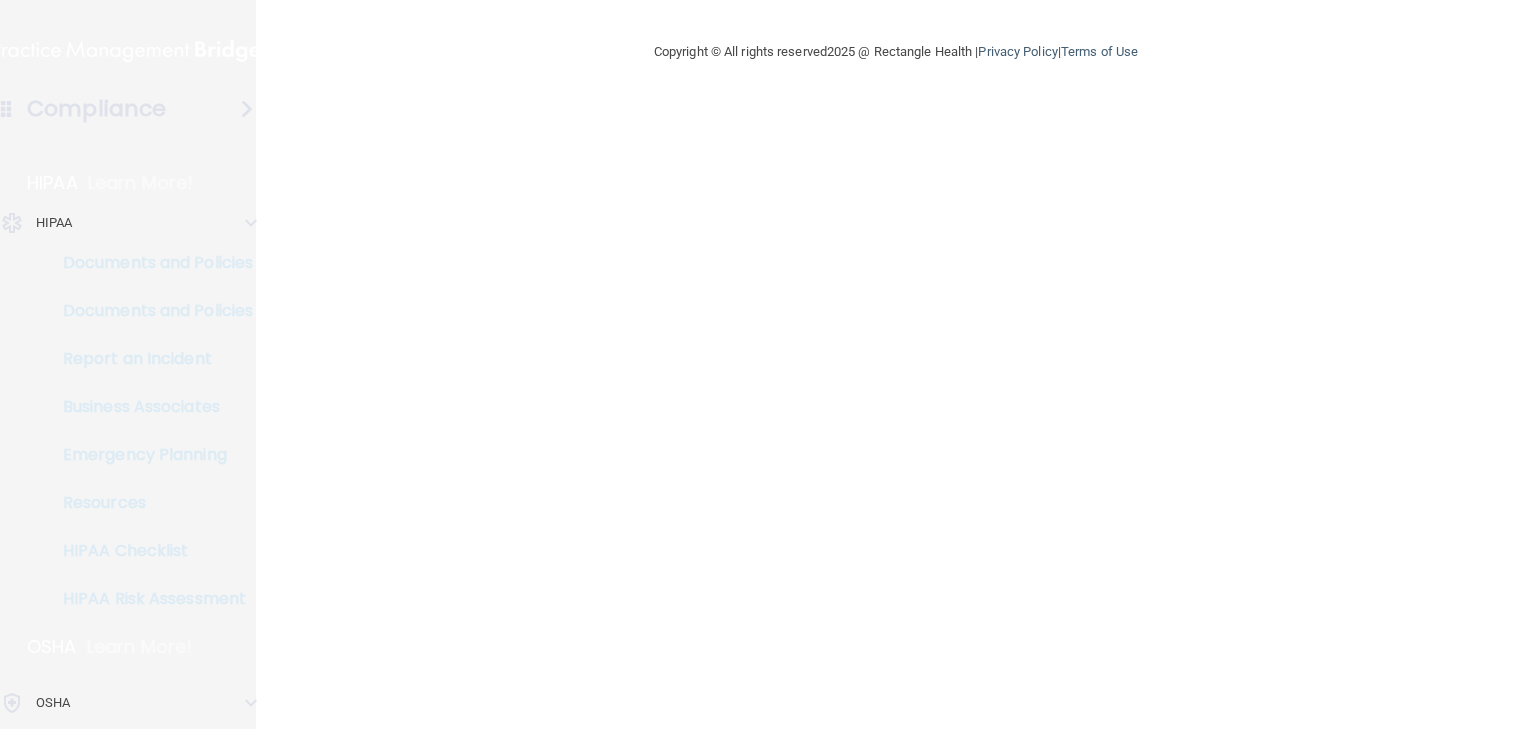 scroll, scrollTop: 0, scrollLeft: 0, axis: both 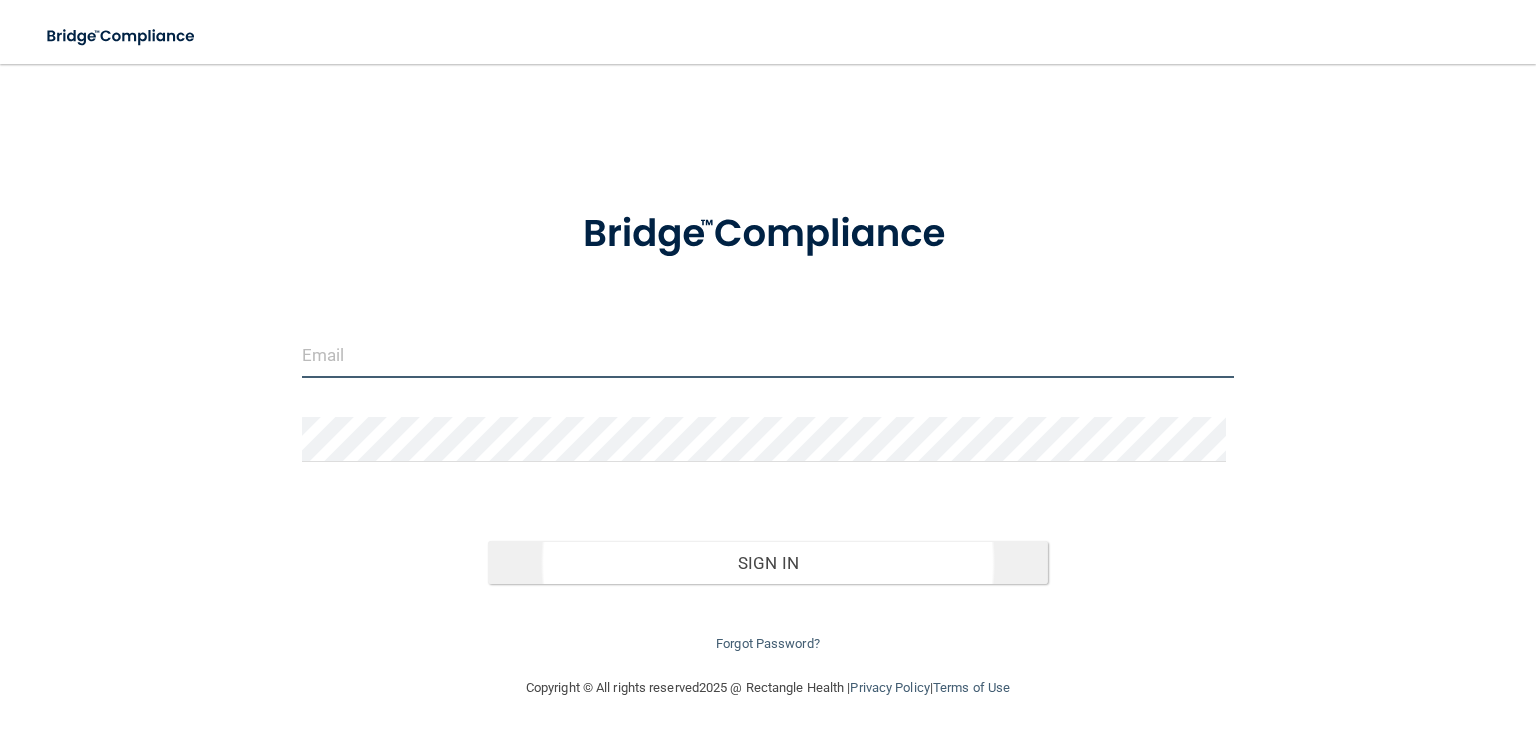 type on "[EMAIL_ADDRESS][DOMAIN_NAME]" 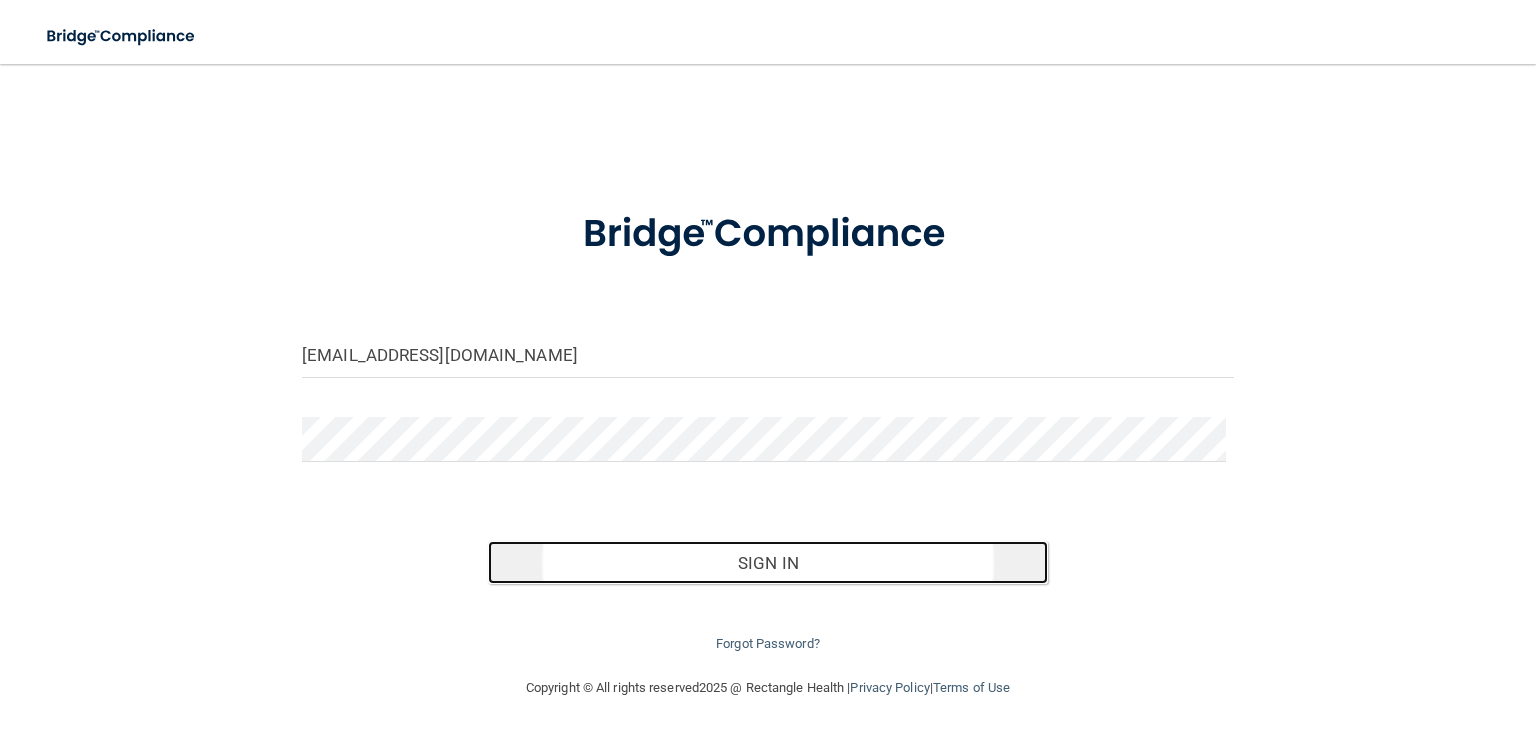 click on "Sign In" at bounding box center (767, 563) 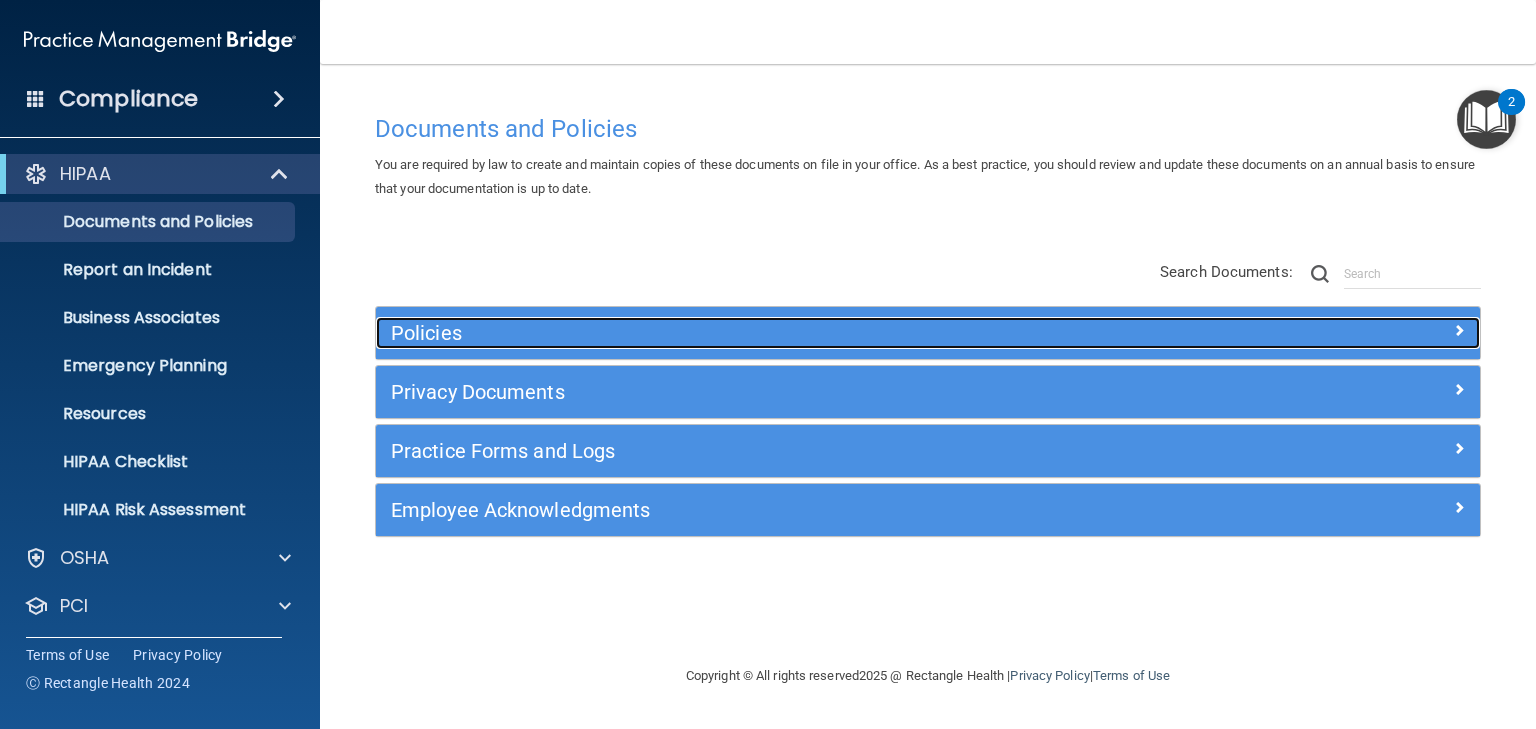 click on "Policies" at bounding box center [790, 333] 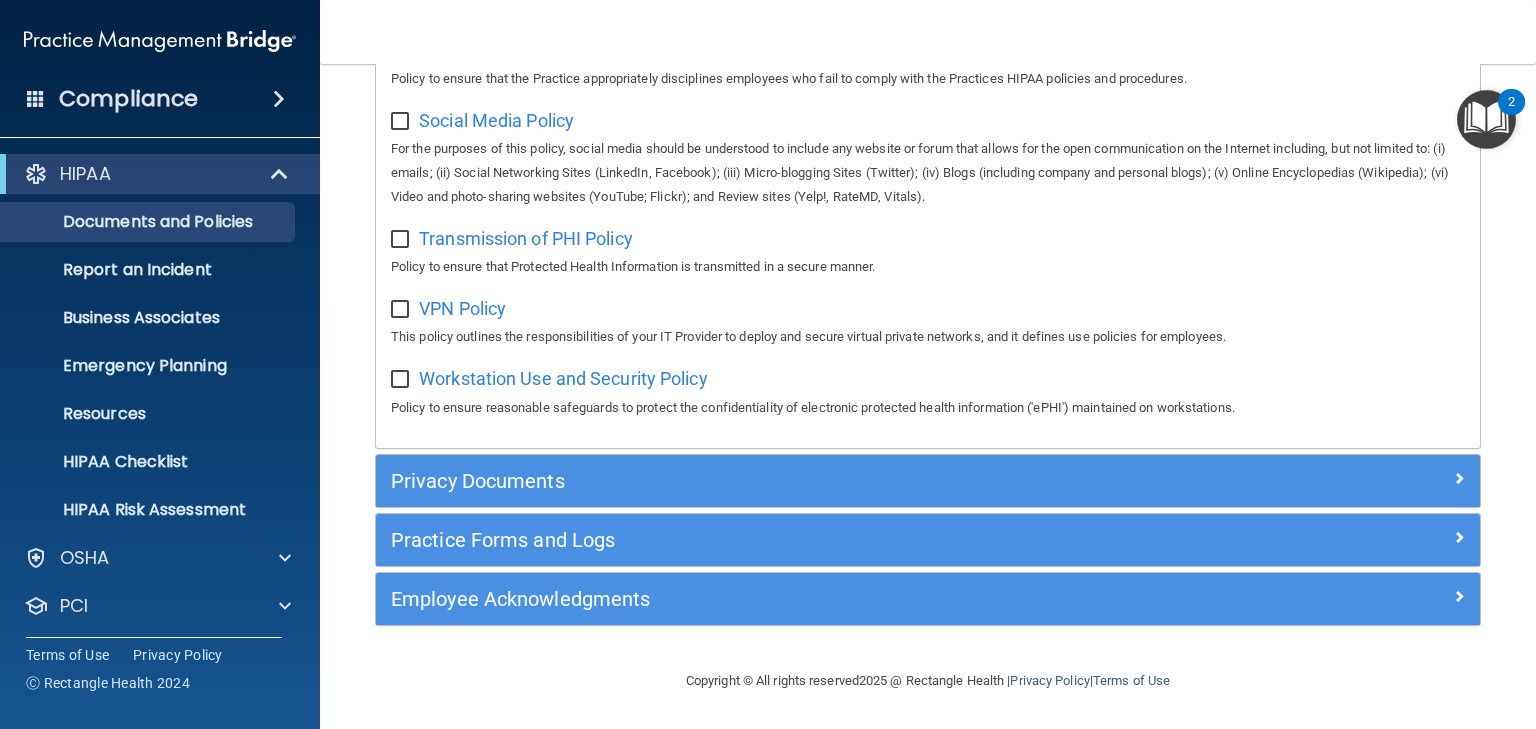 scroll, scrollTop: 1575, scrollLeft: 0, axis: vertical 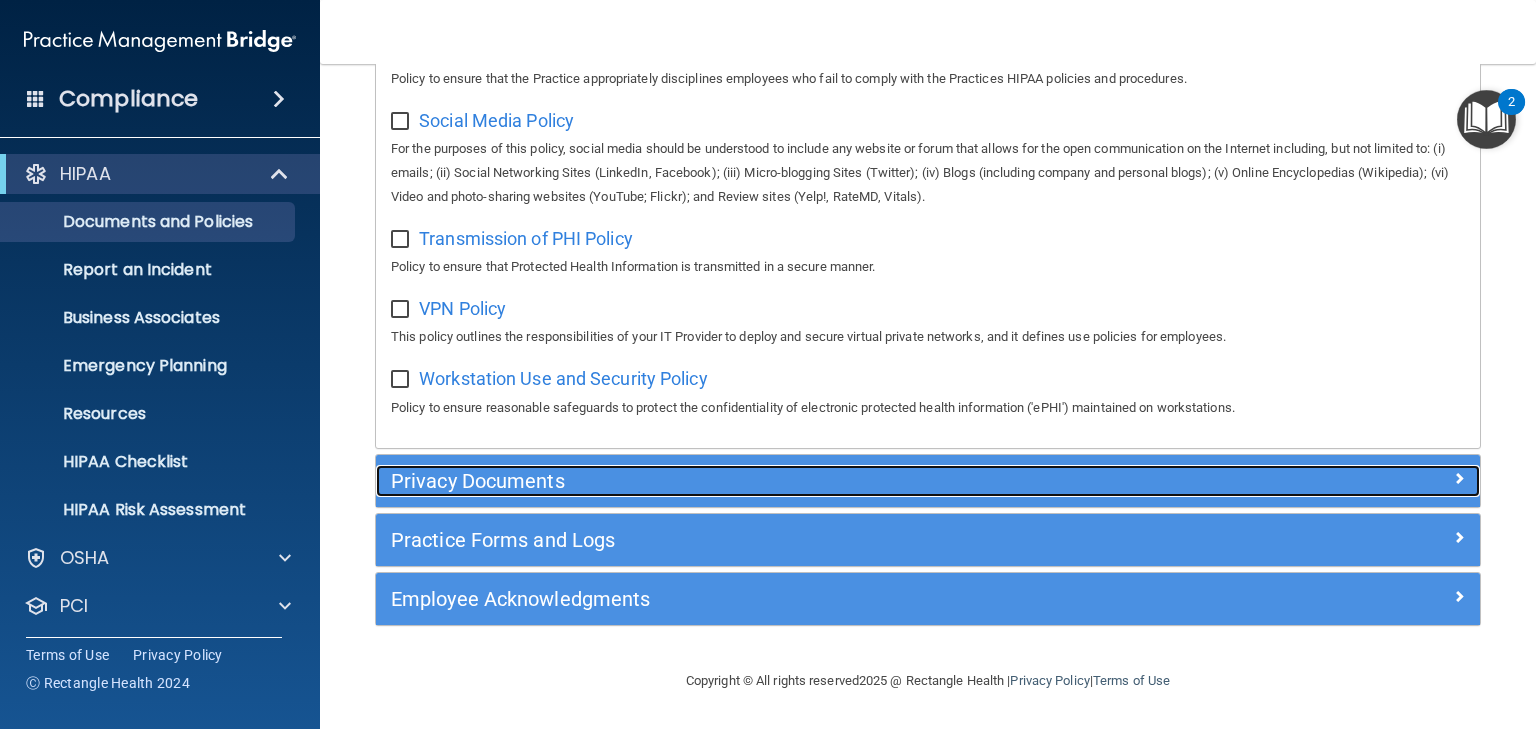 click on "Privacy Documents" at bounding box center (790, 481) 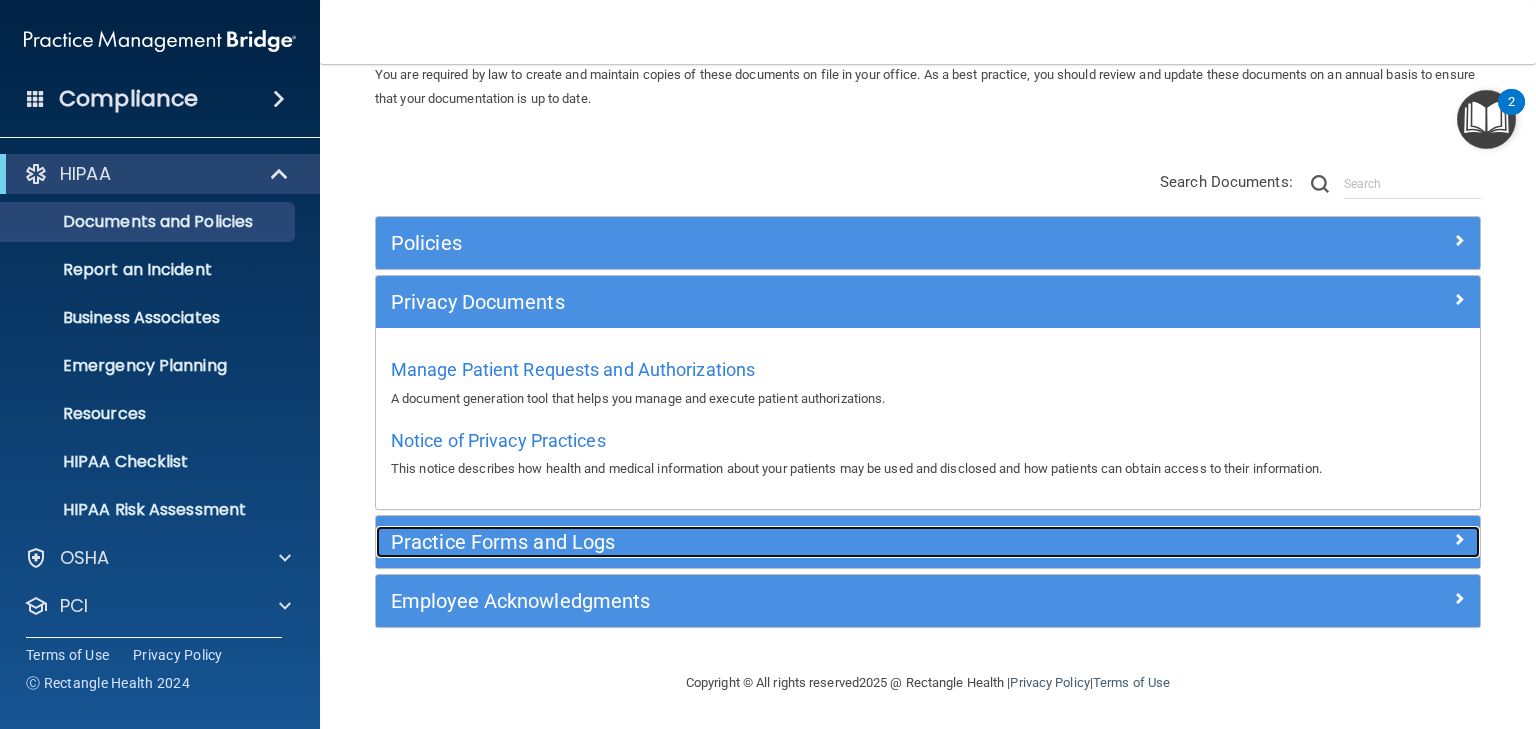 click on "Practice Forms and Logs" at bounding box center (790, 542) 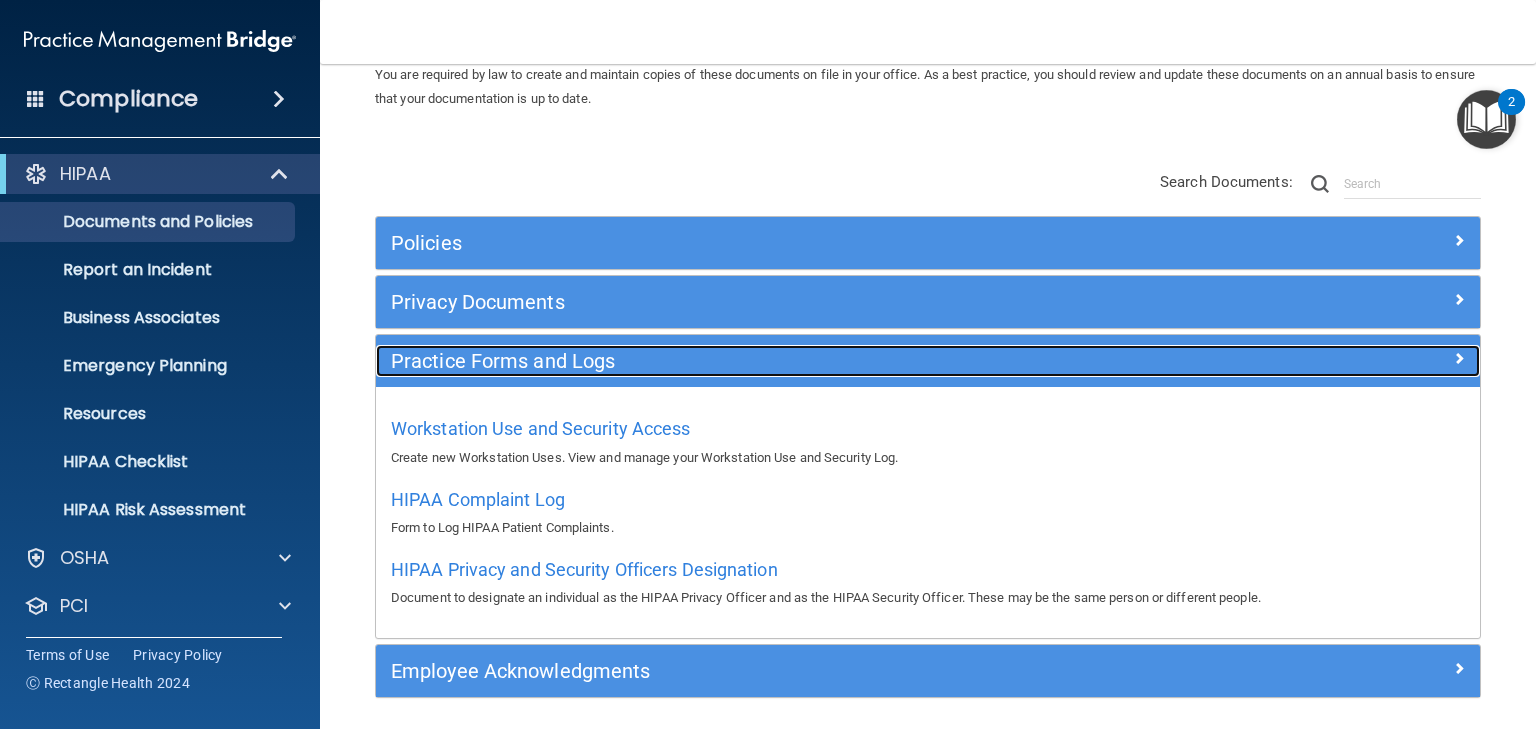 scroll, scrollTop: 90, scrollLeft: 0, axis: vertical 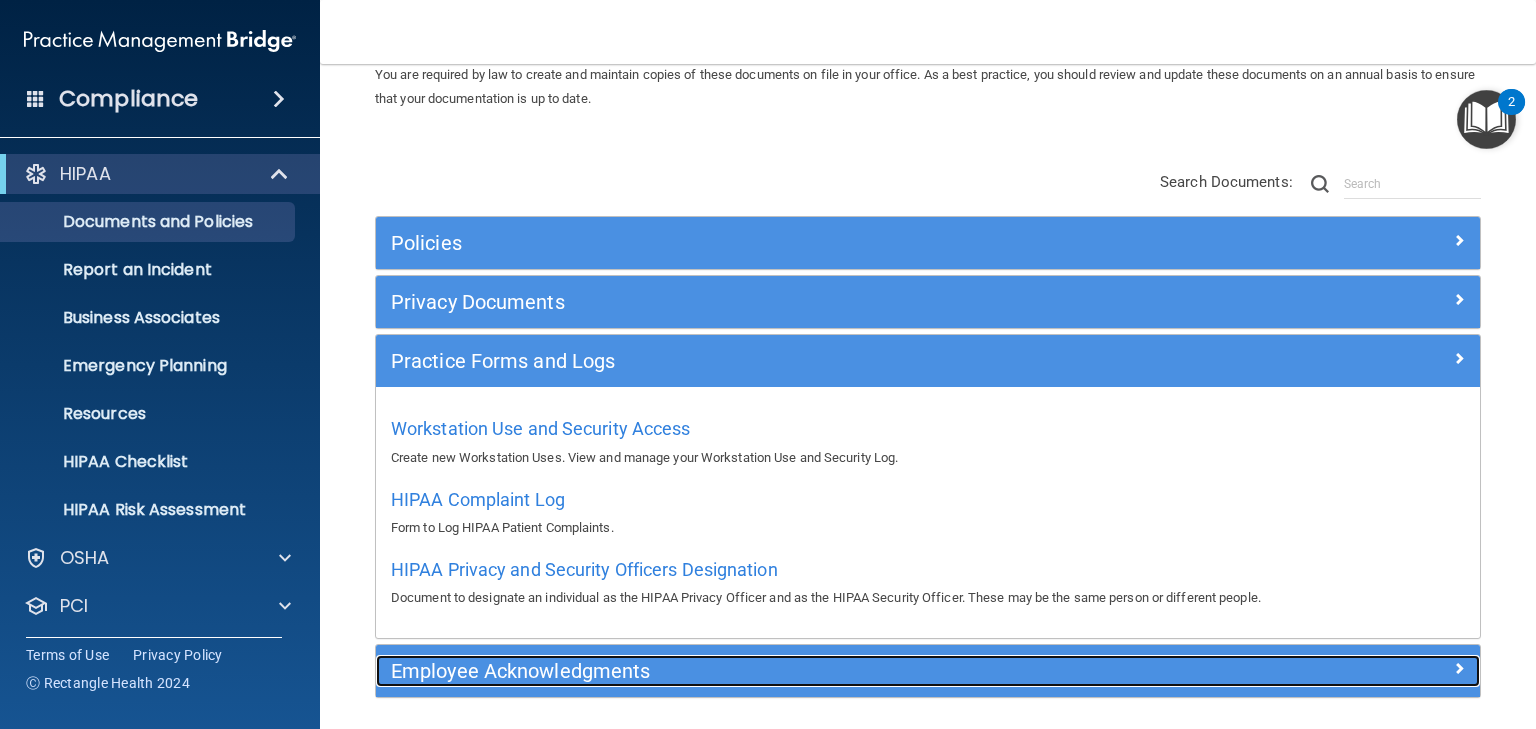 click on "Employee Acknowledgments" at bounding box center (790, 671) 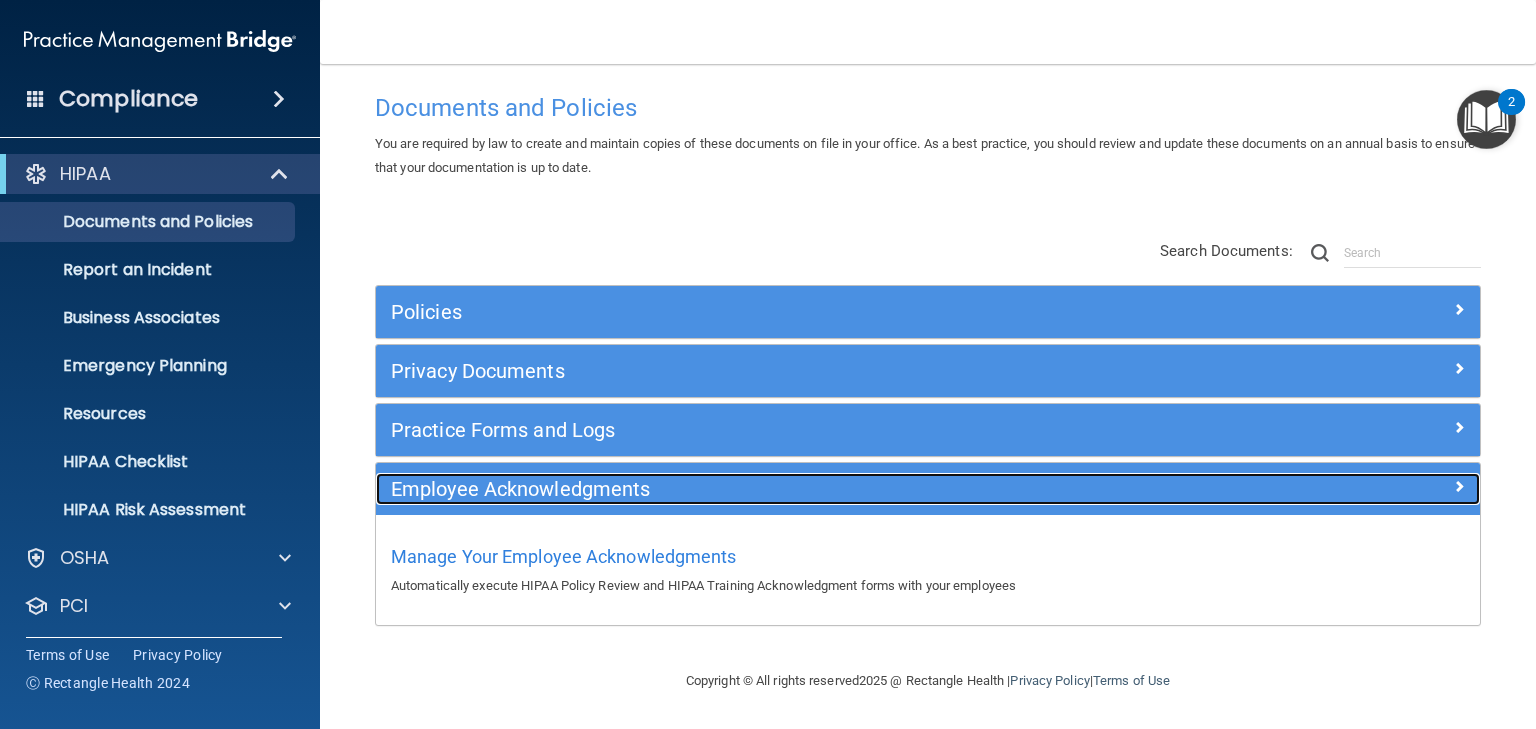 scroll, scrollTop: 20, scrollLeft: 0, axis: vertical 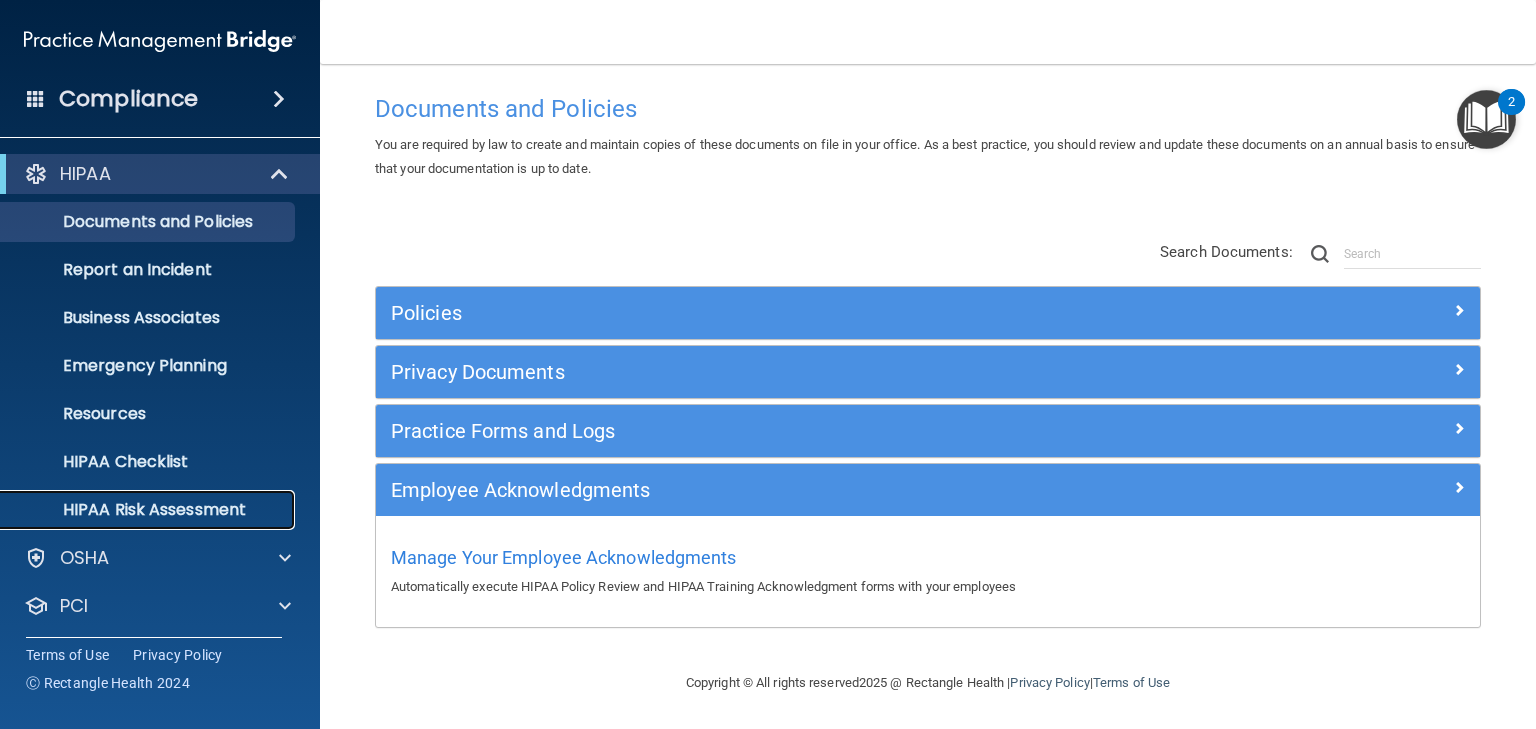 click on "HIPAA Risk Assessment" at bounding box center (137, 510) 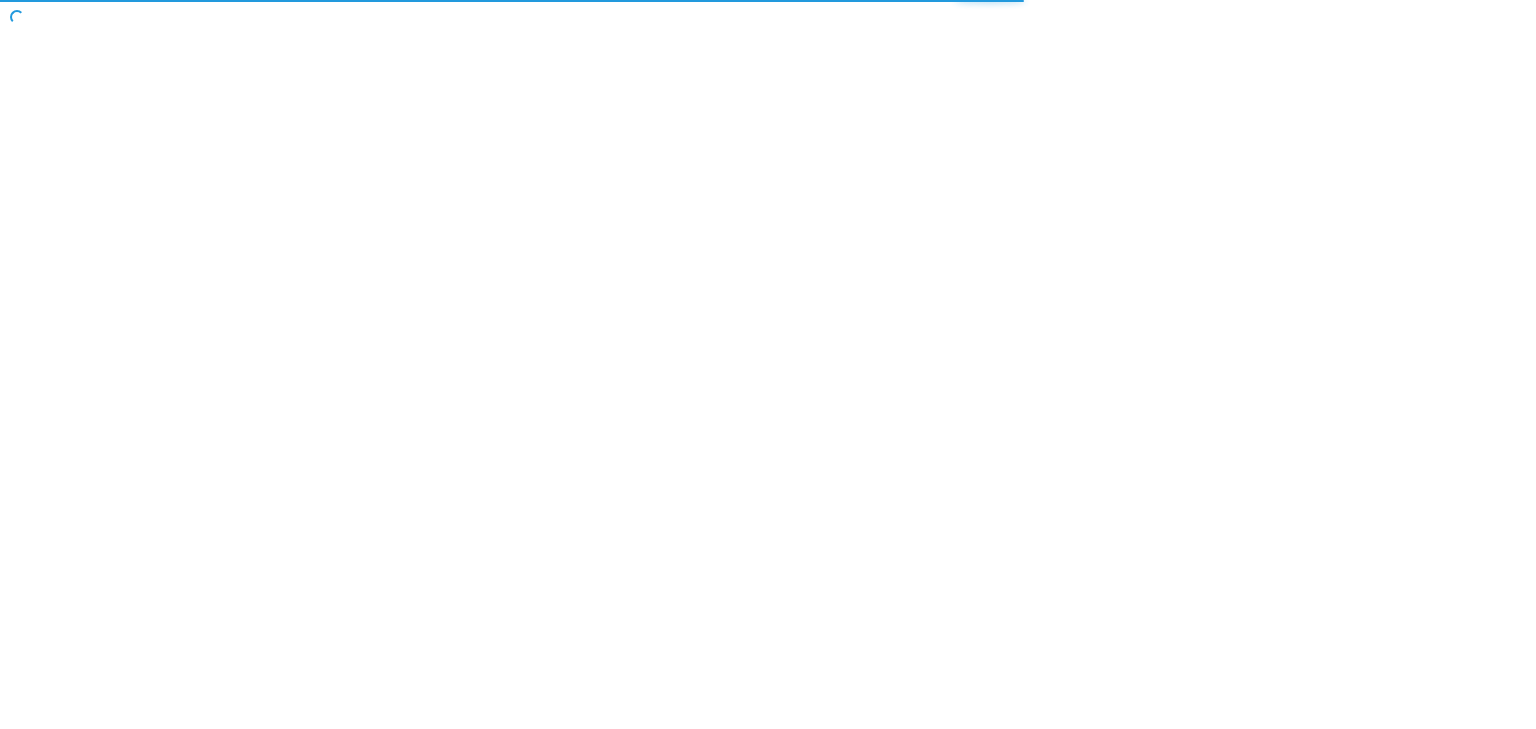scroll, scrollTop: 0, scrollLeft: 0, axis: both 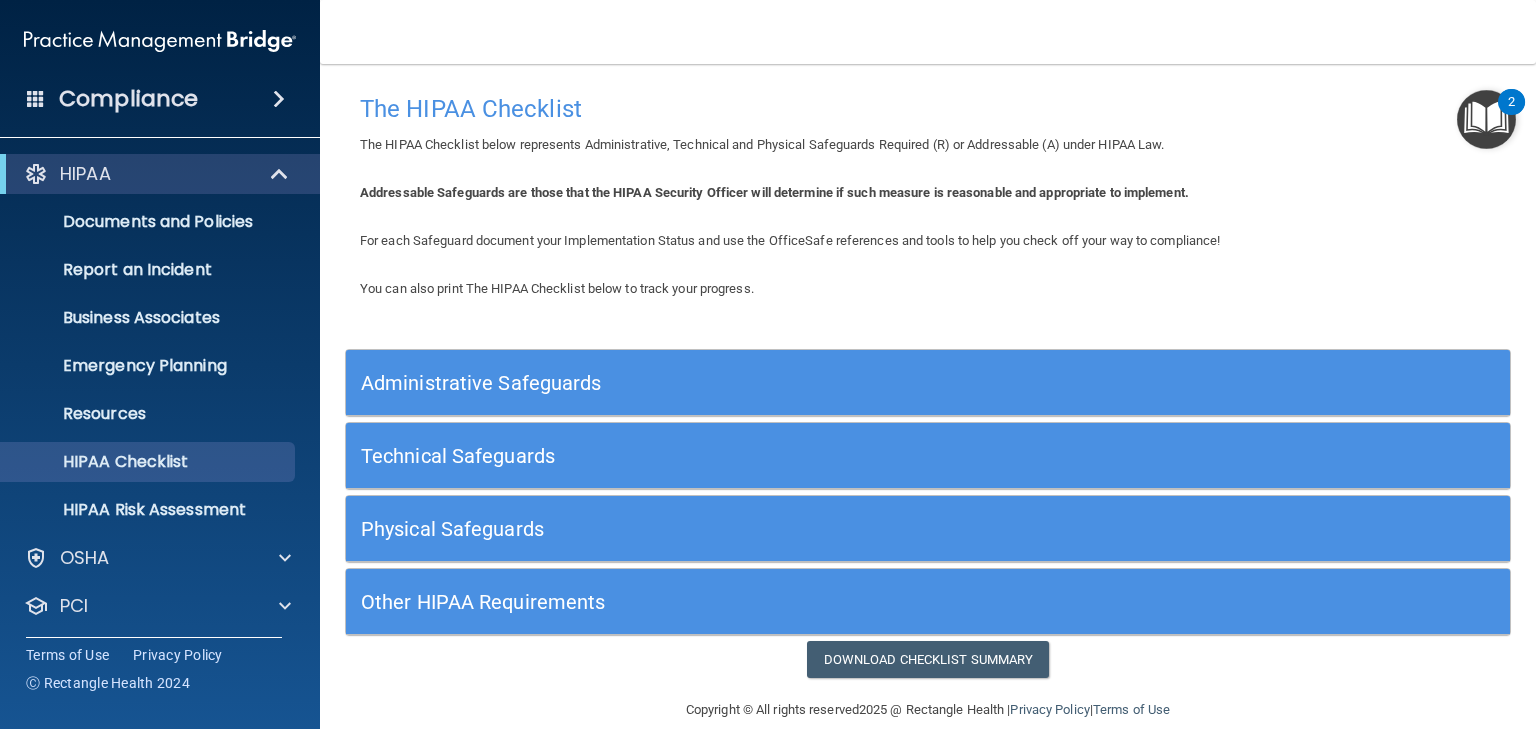 click on "Administrative Safeguards" at bounding box center [782, 383] 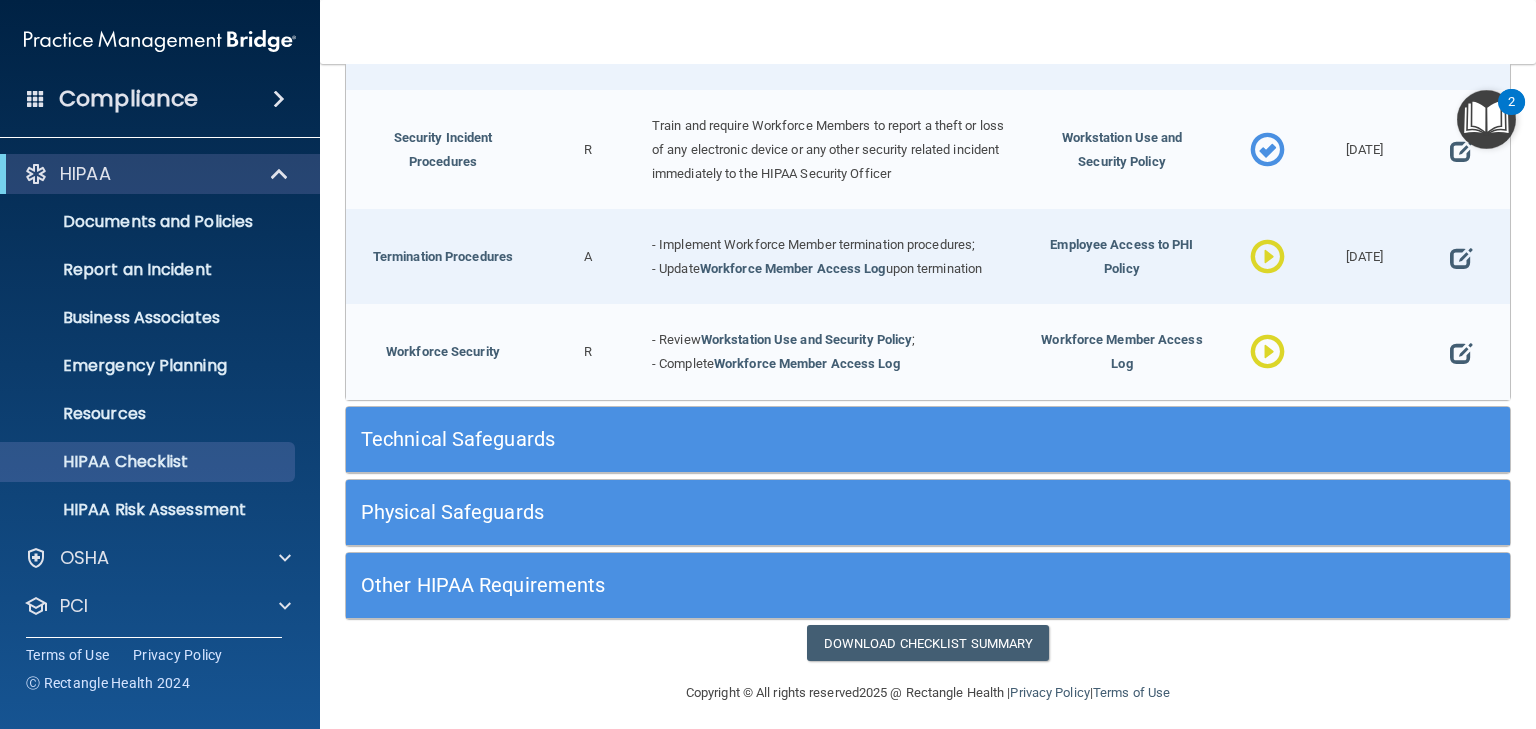 scroll, scrollTop: 1918, scrollLeft: 0, axis: vertical 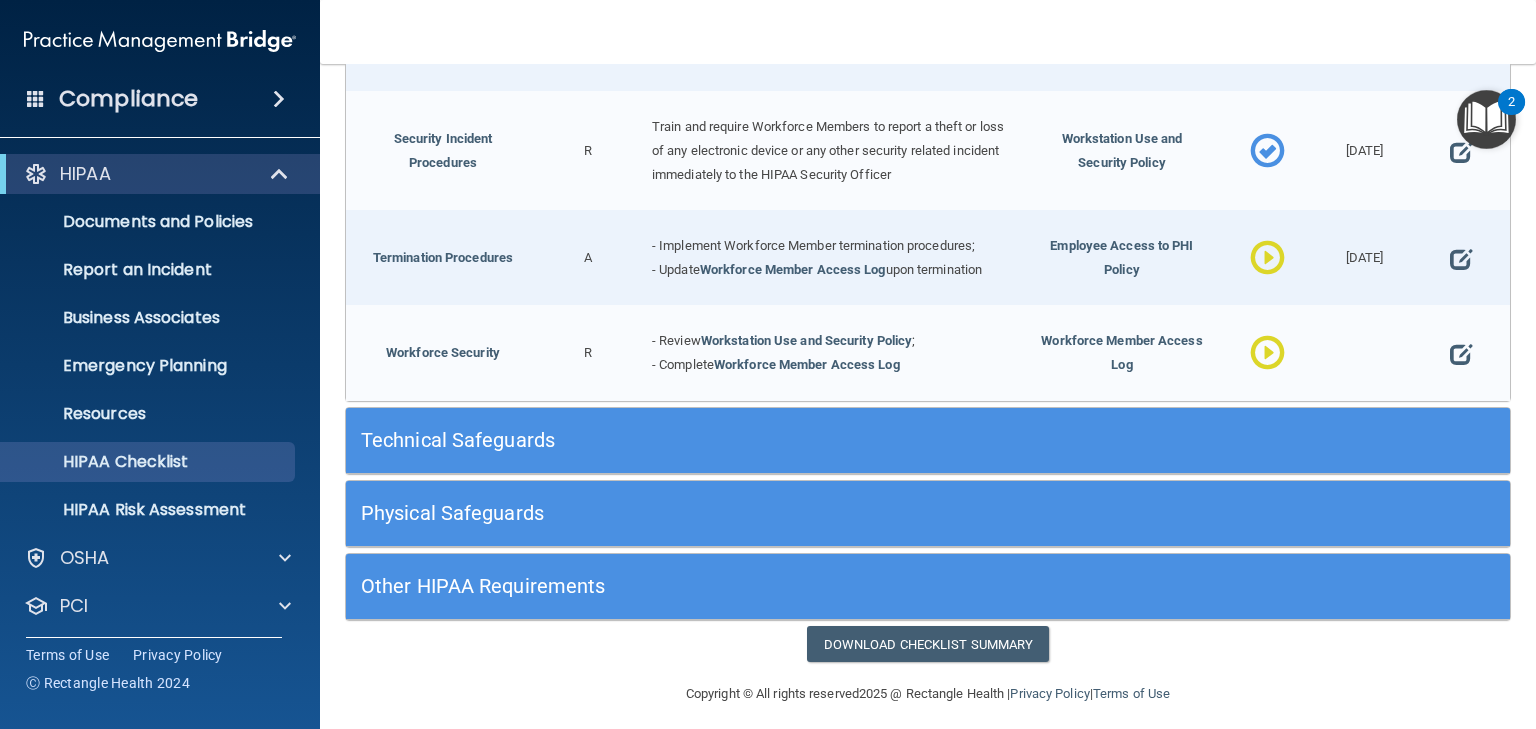 click on "Technical Safeguards" at bounding box center [782, 440] 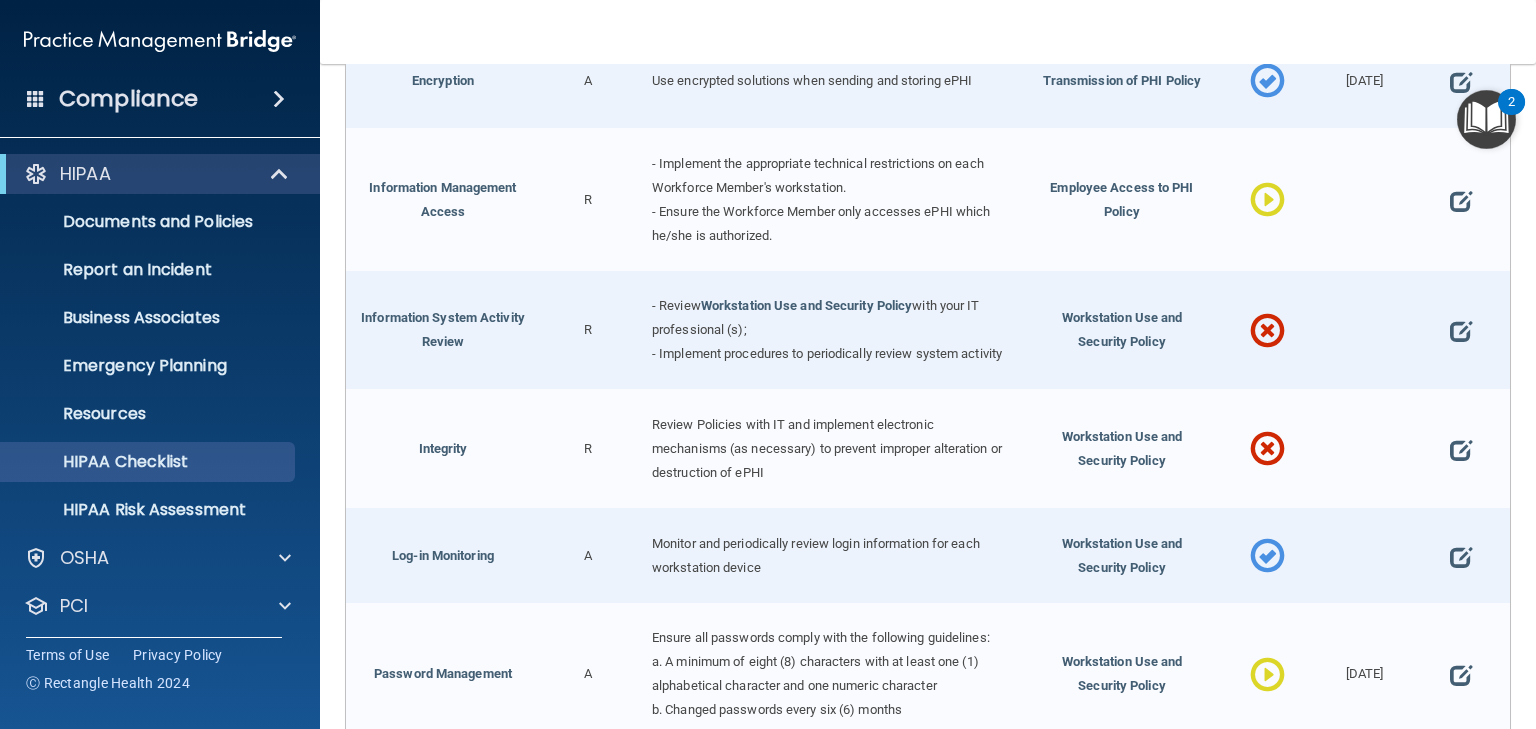 scroll, scrollTop: 2739, scrollLeft: 0, axis: vertical 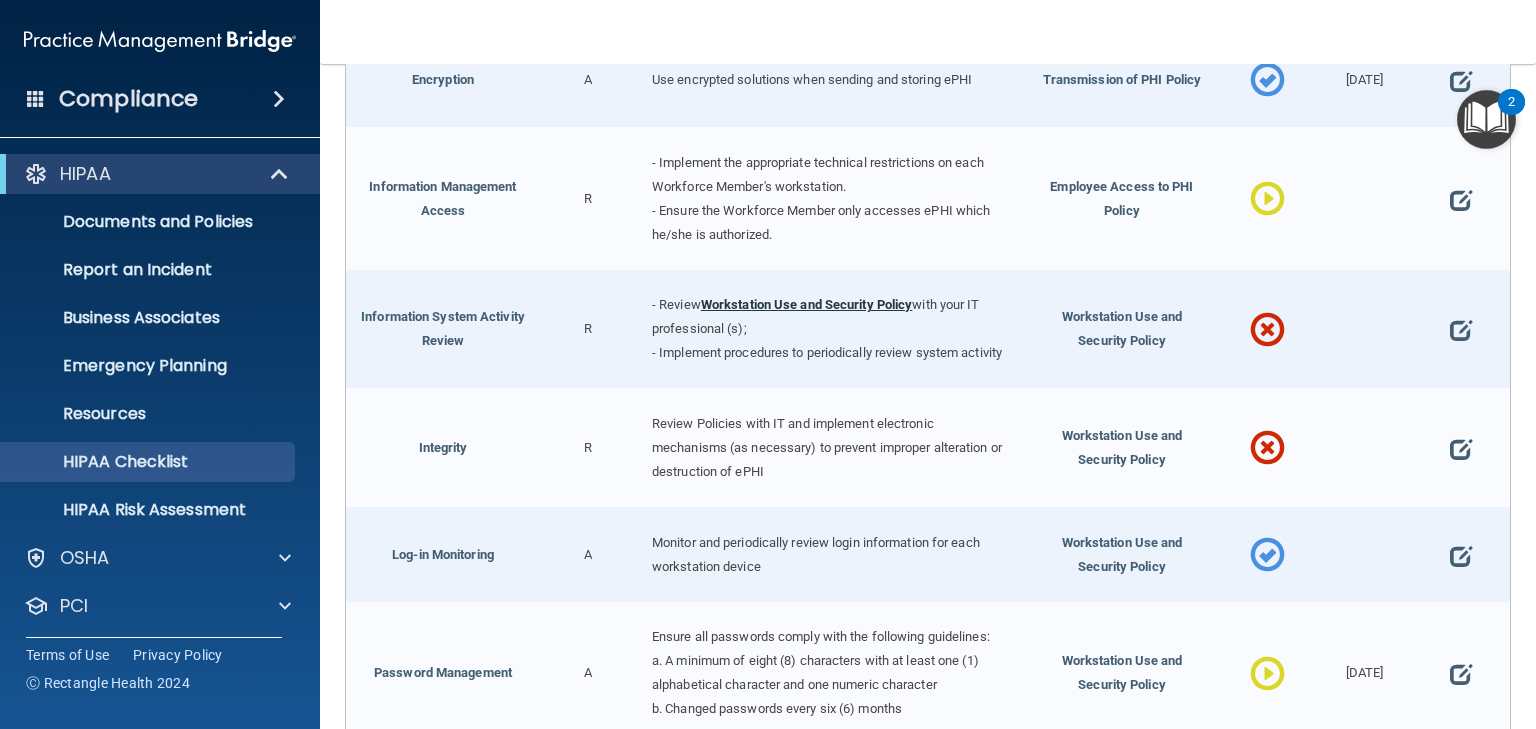 click on "Workstation Use and Security Policy" at bounding box center (807, 304) 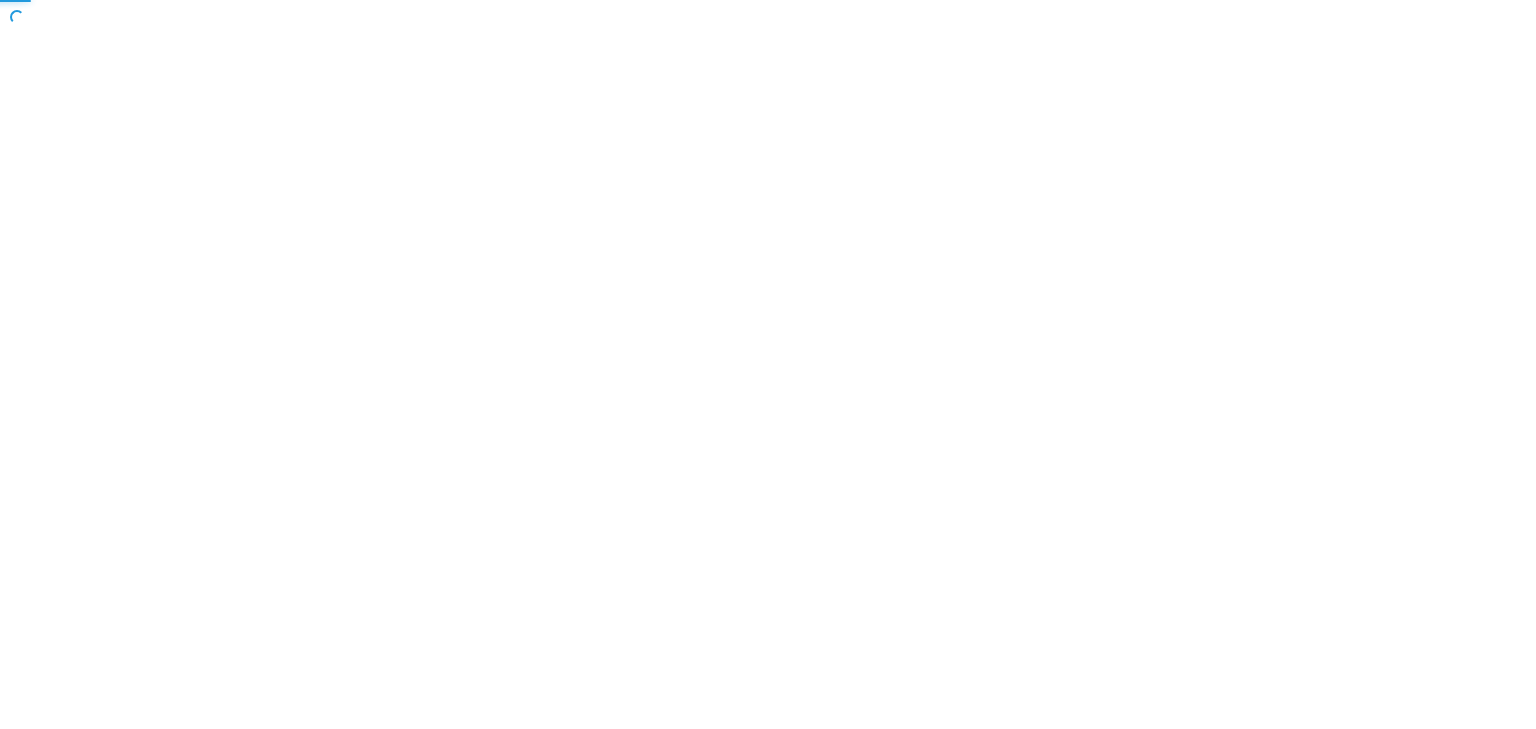 scroll, scrollTop: 0, scrollLeft: 0, axis: both 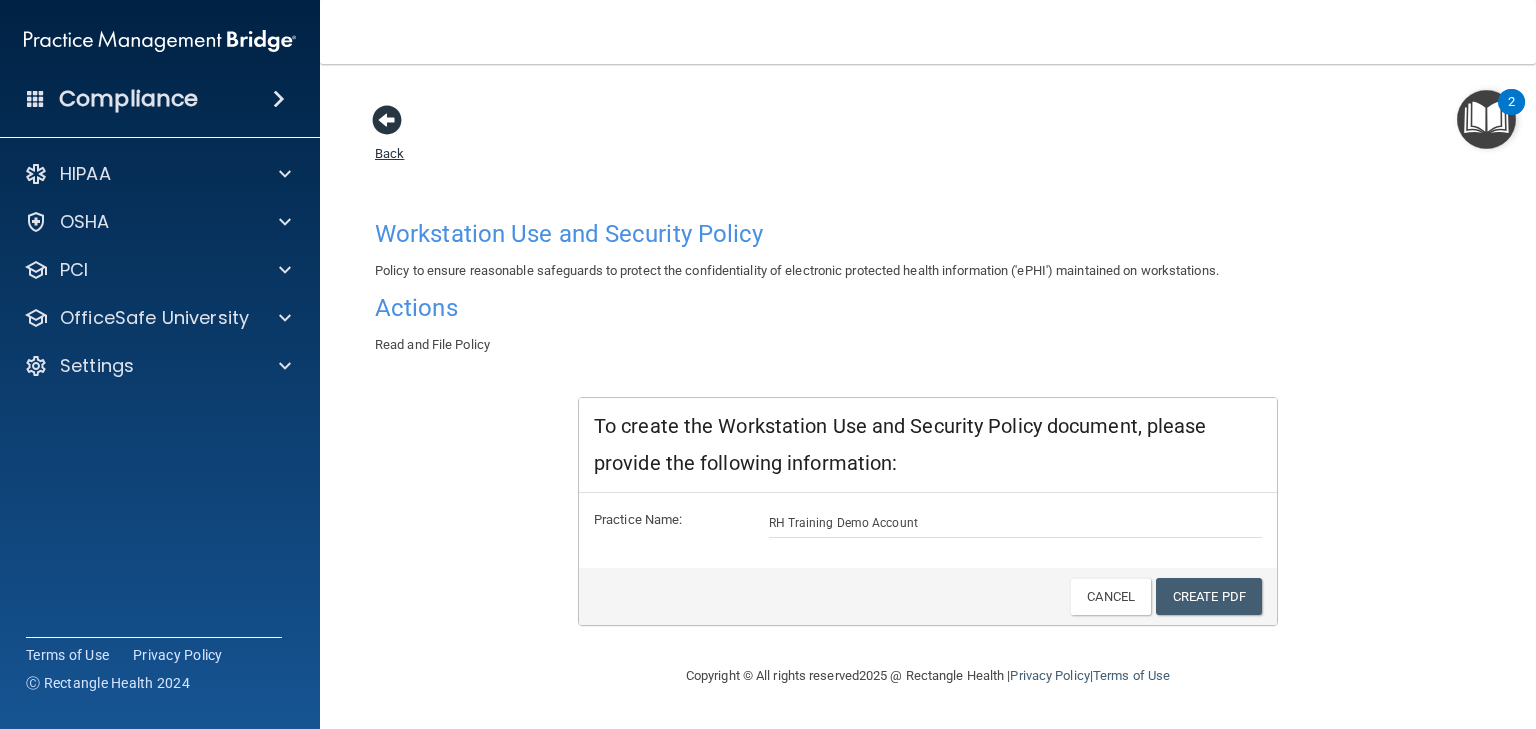 click at bounding box center (387, 120) 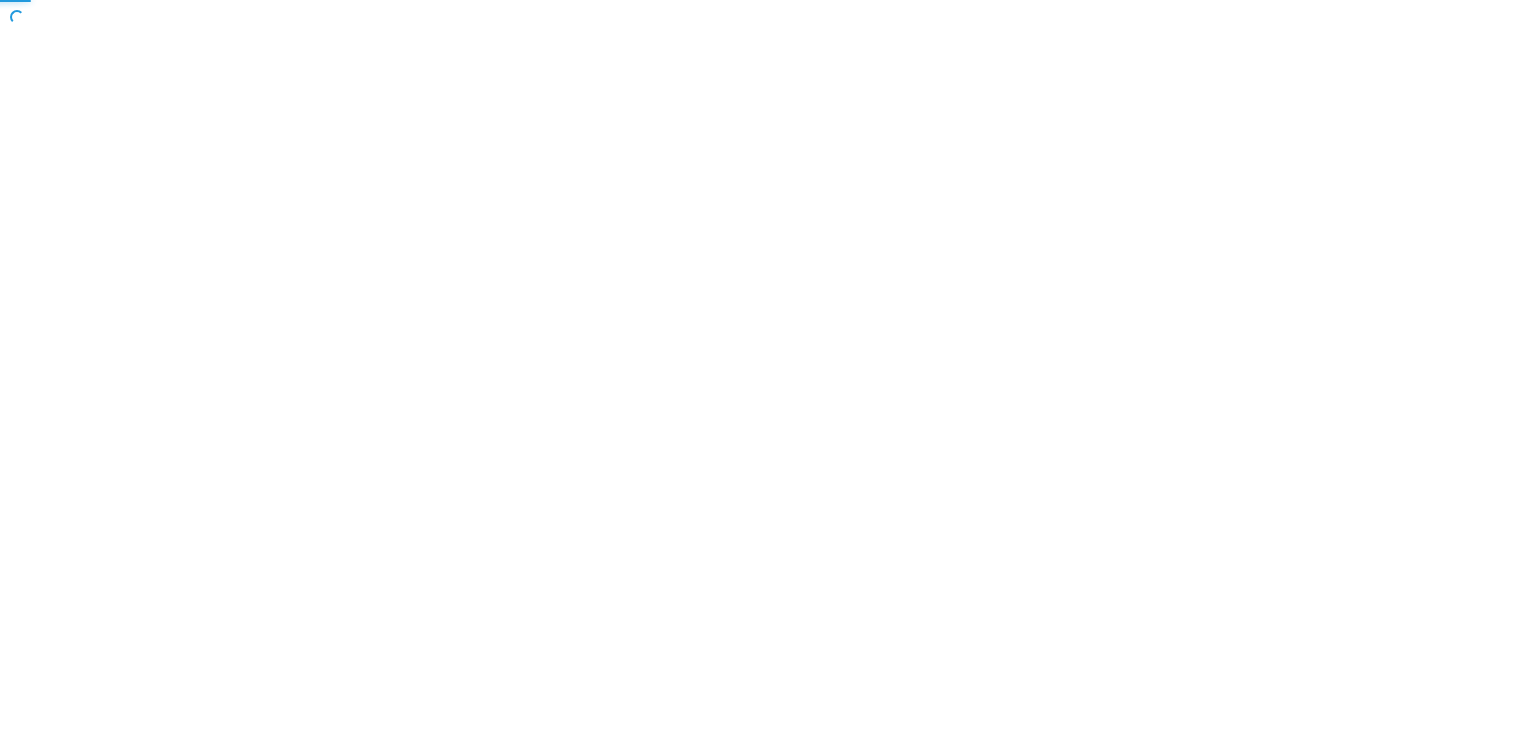 scroll, scrollTop: 0, scrollLeft: 0, axis: both 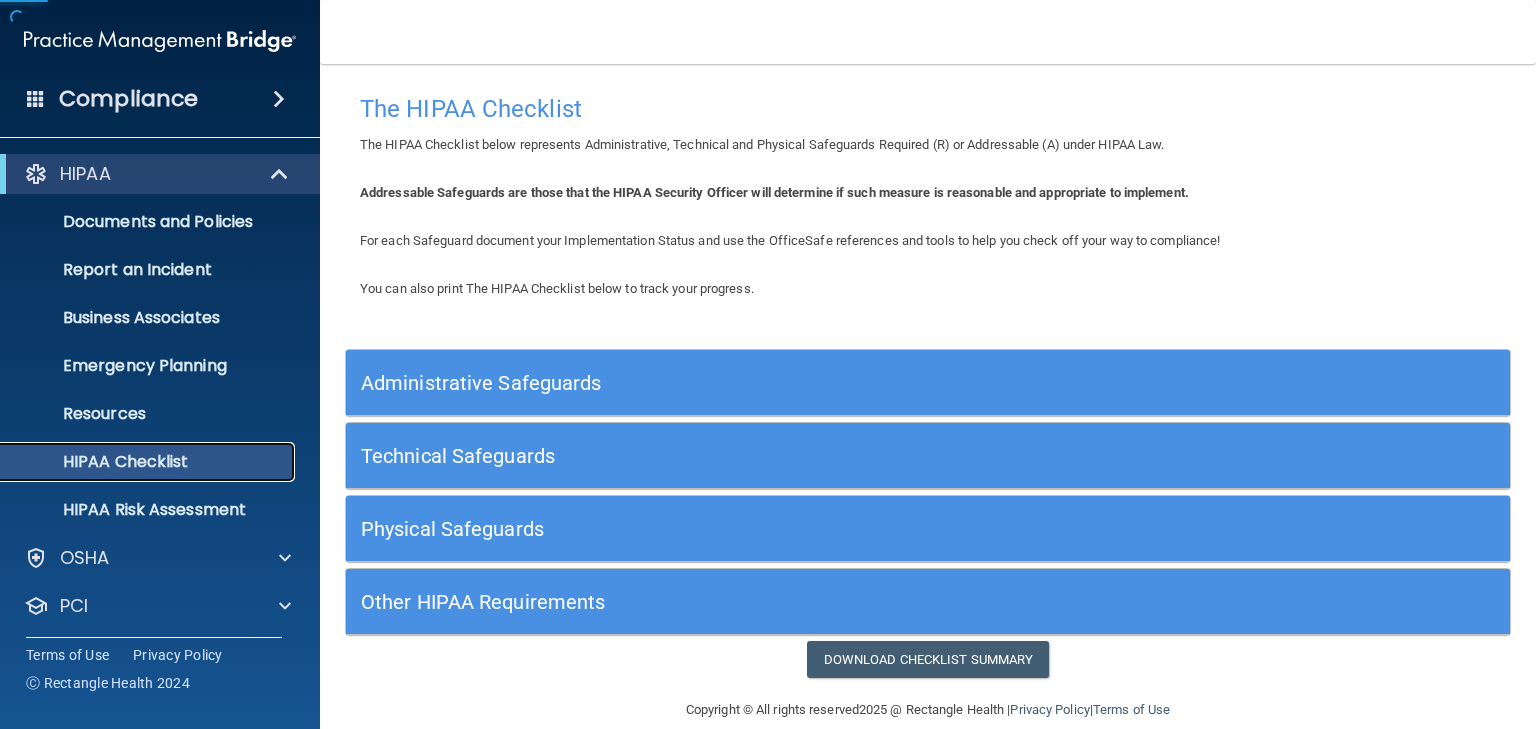 click on "HIPAA Checklist" at bounding box center [149, 462] 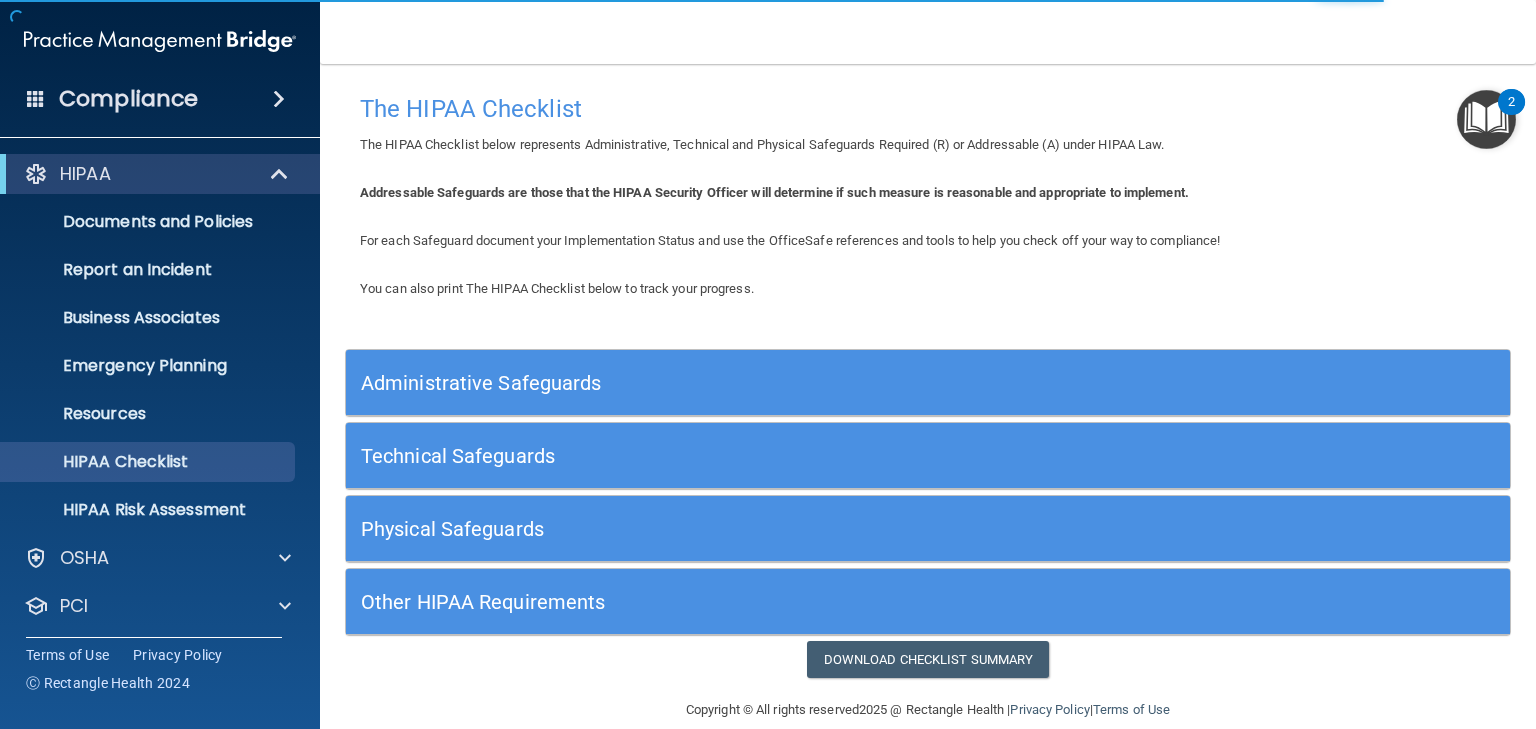 click on "Technical Safeguards" at bounding box center (782, 456) 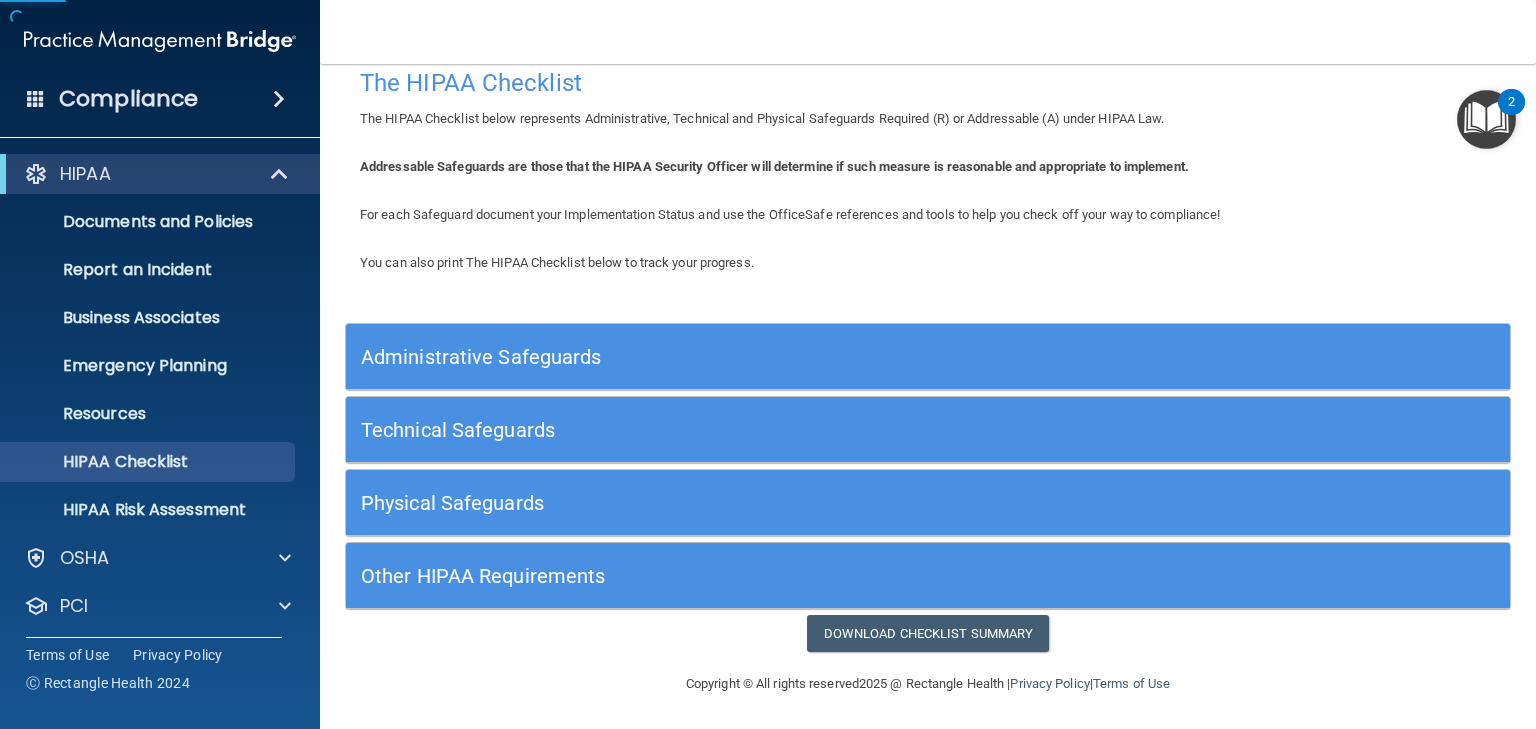 scroll, scrollTop: 25, scrollLeft: 0, axis: vertical 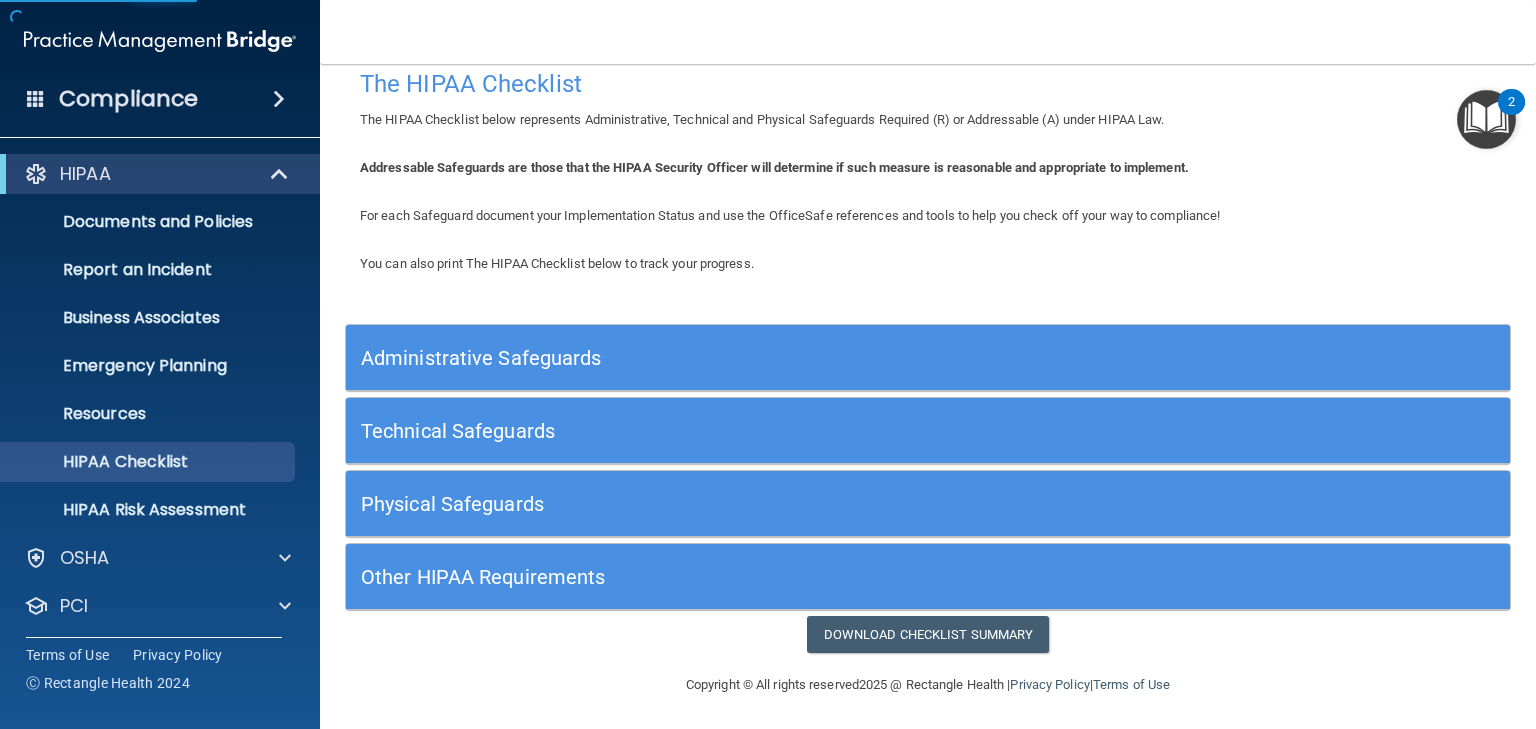 click on "Technical Safeguards" at bounding box center (782, 431) 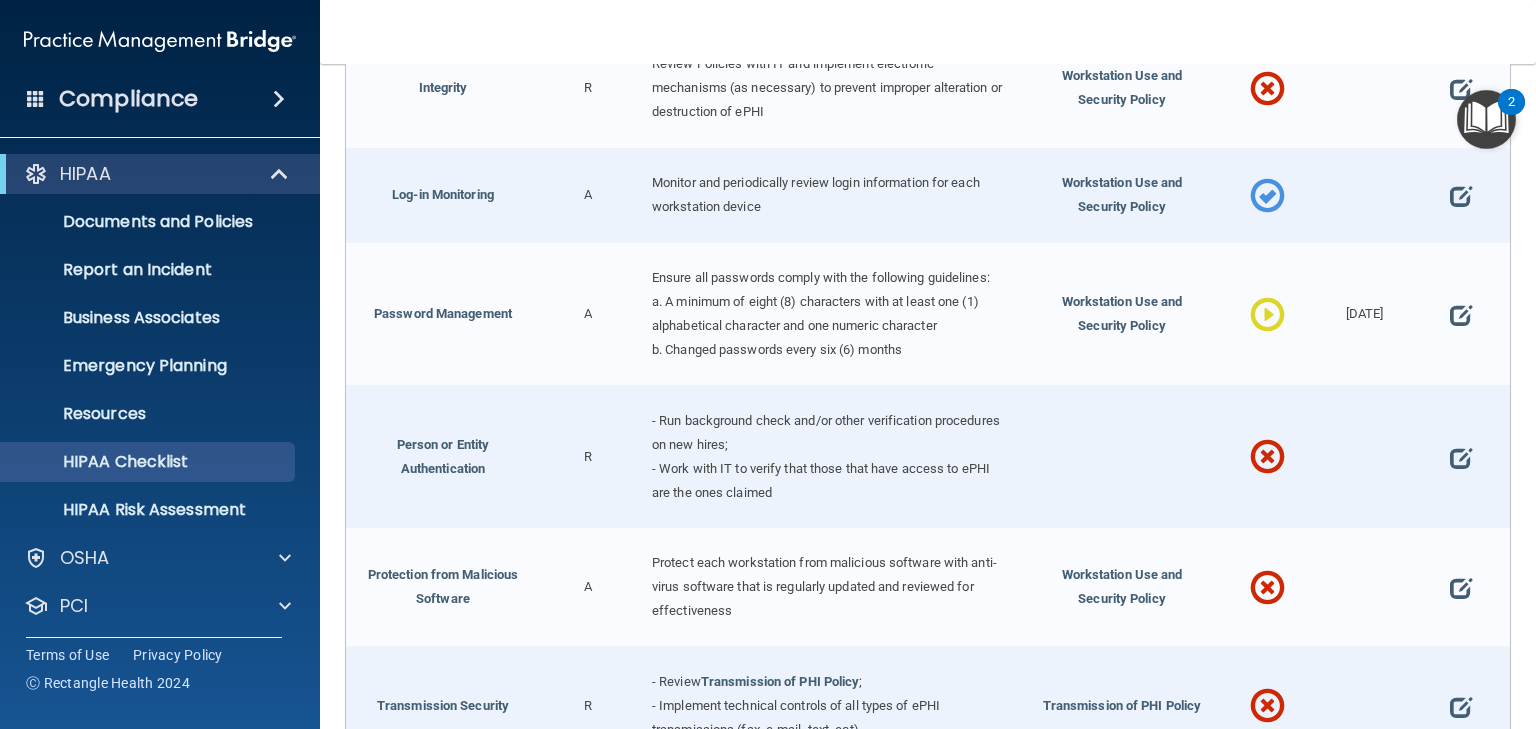 scroll, scrollTop: 1196, scrollLeft: 0, axis: vertical 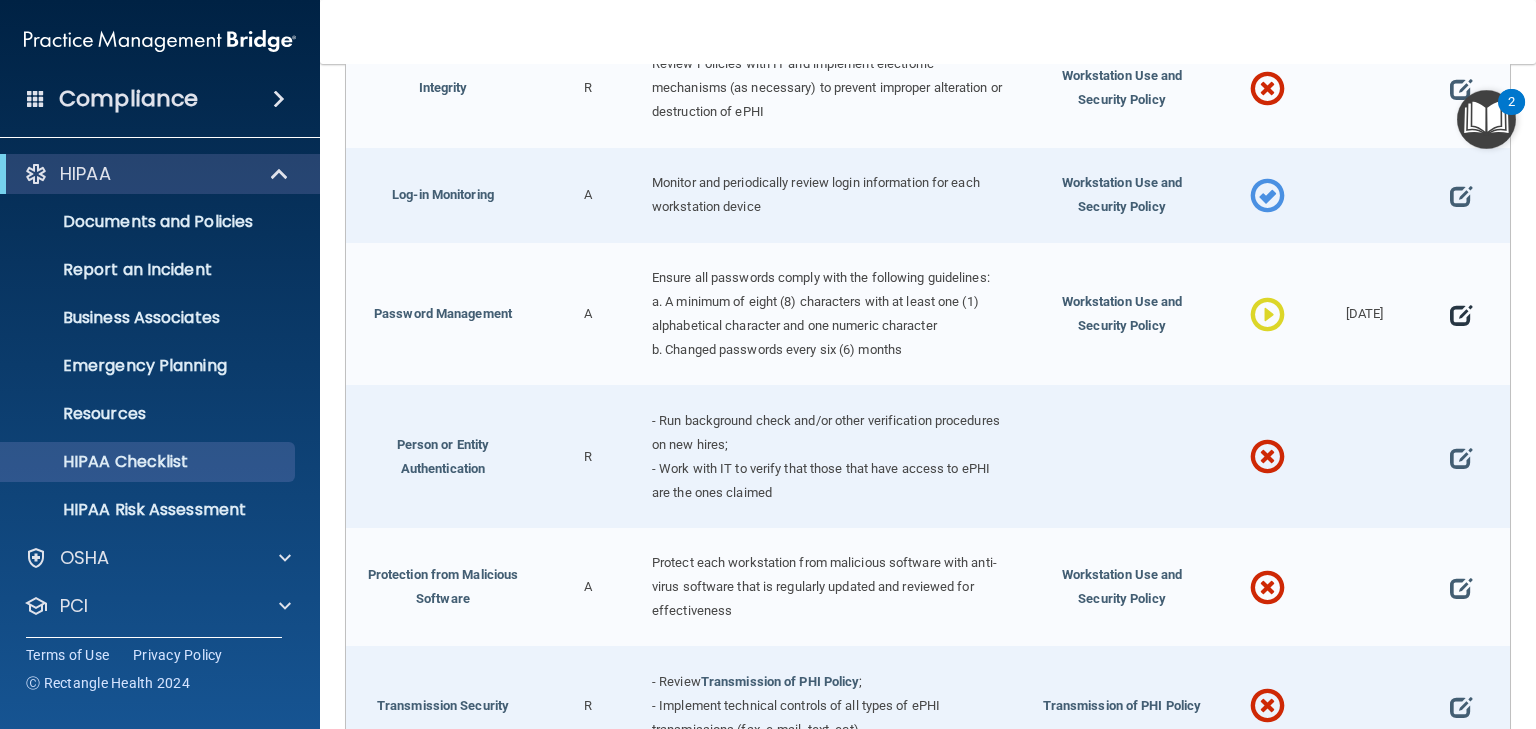 click at bounding box center (1461, 315) 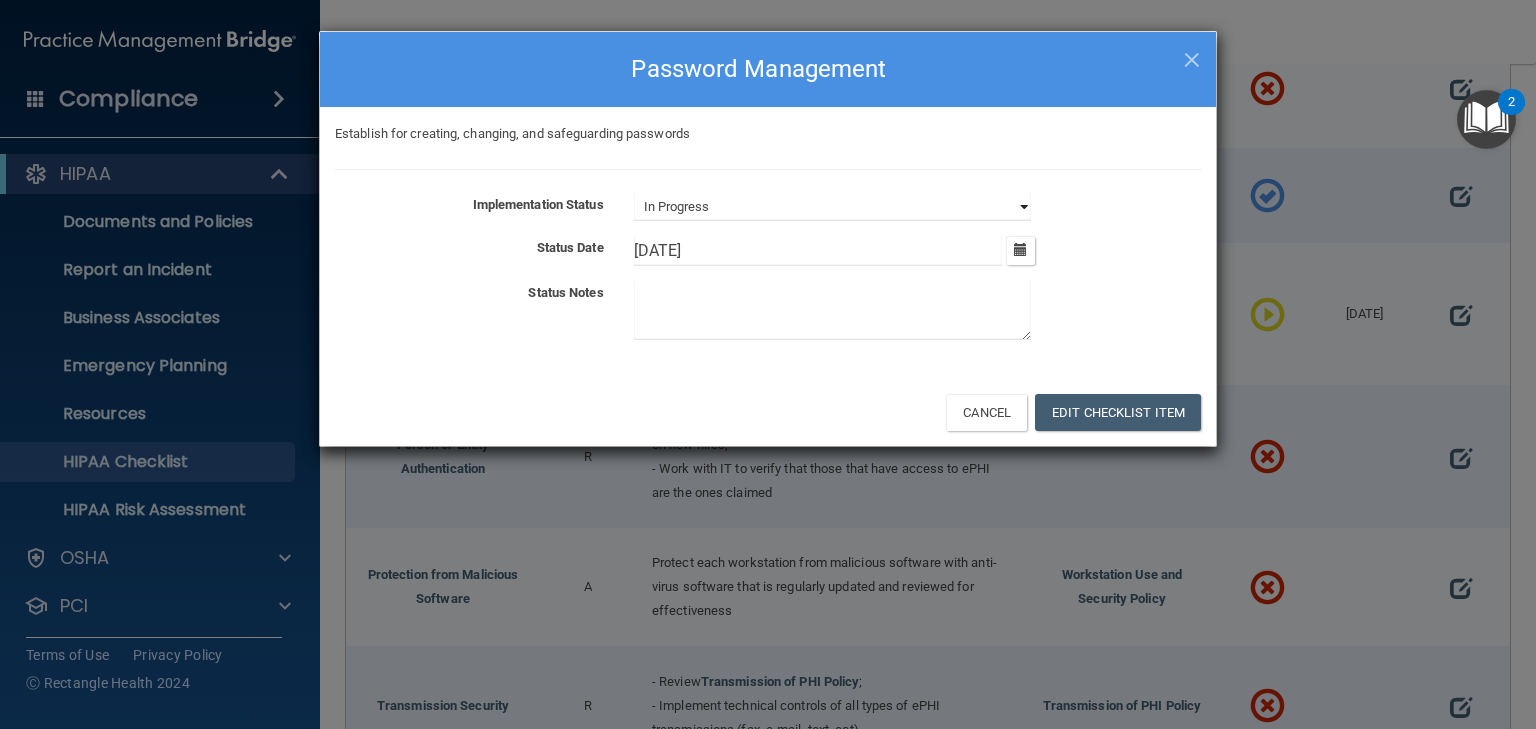 click on "Not Started  In Progress  Completed" at bounding box center (832, 207) 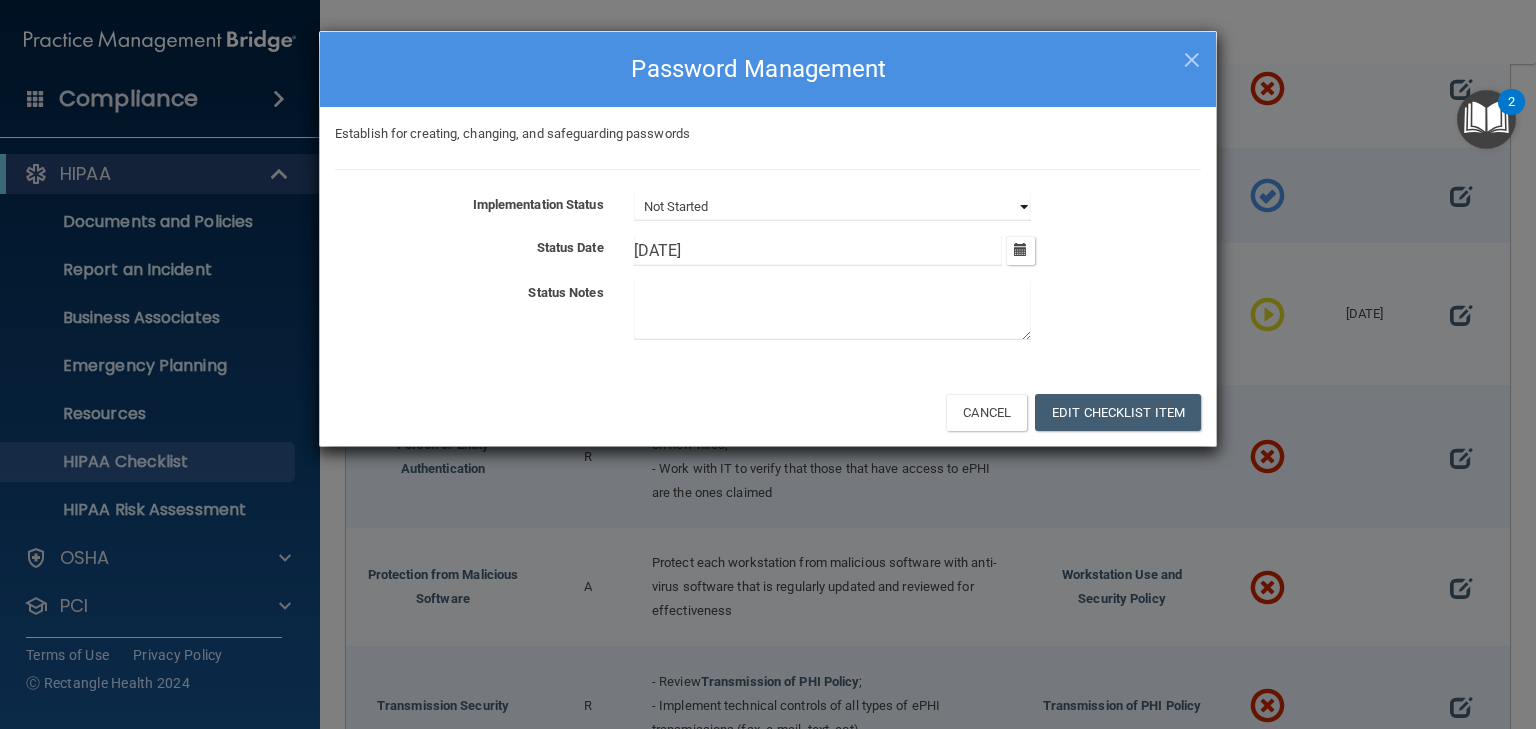 click on "Not Started  In Progress  Completed" at bounding box center [832, 207] 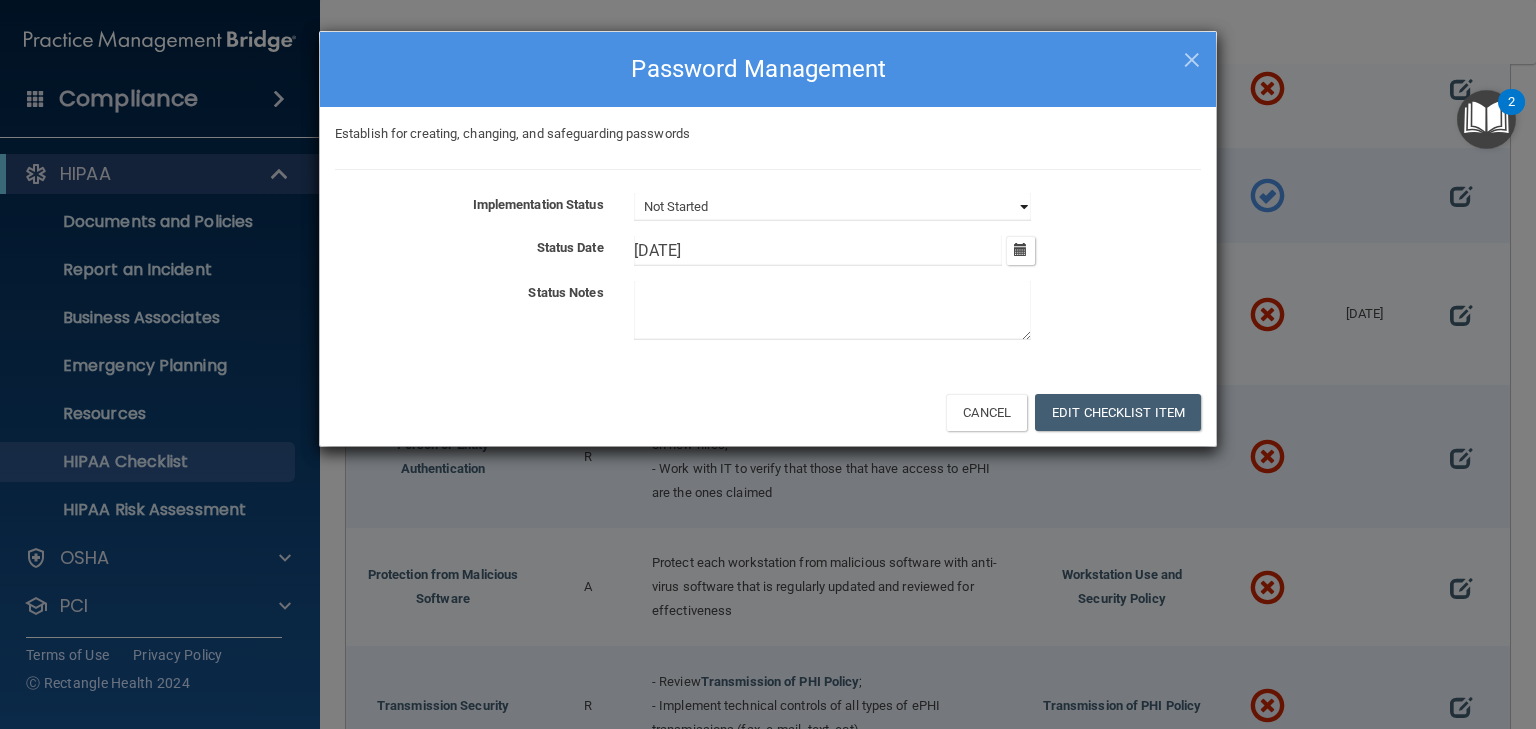 click on "Not Started  In Progress  Completed" at bounding box center [832, 207] 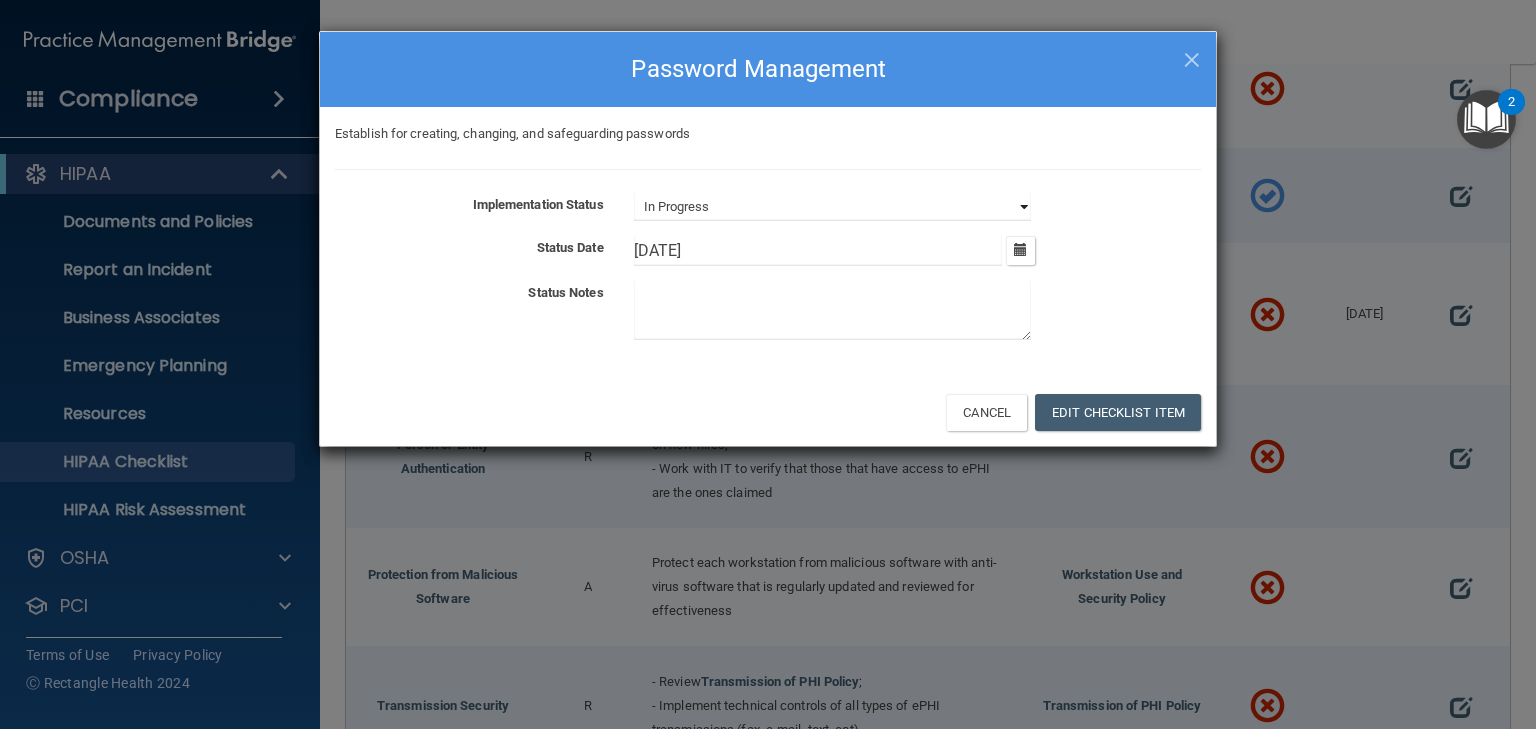 click on "Not Started  In Progress  Completed" at bounding box center [832, 207] 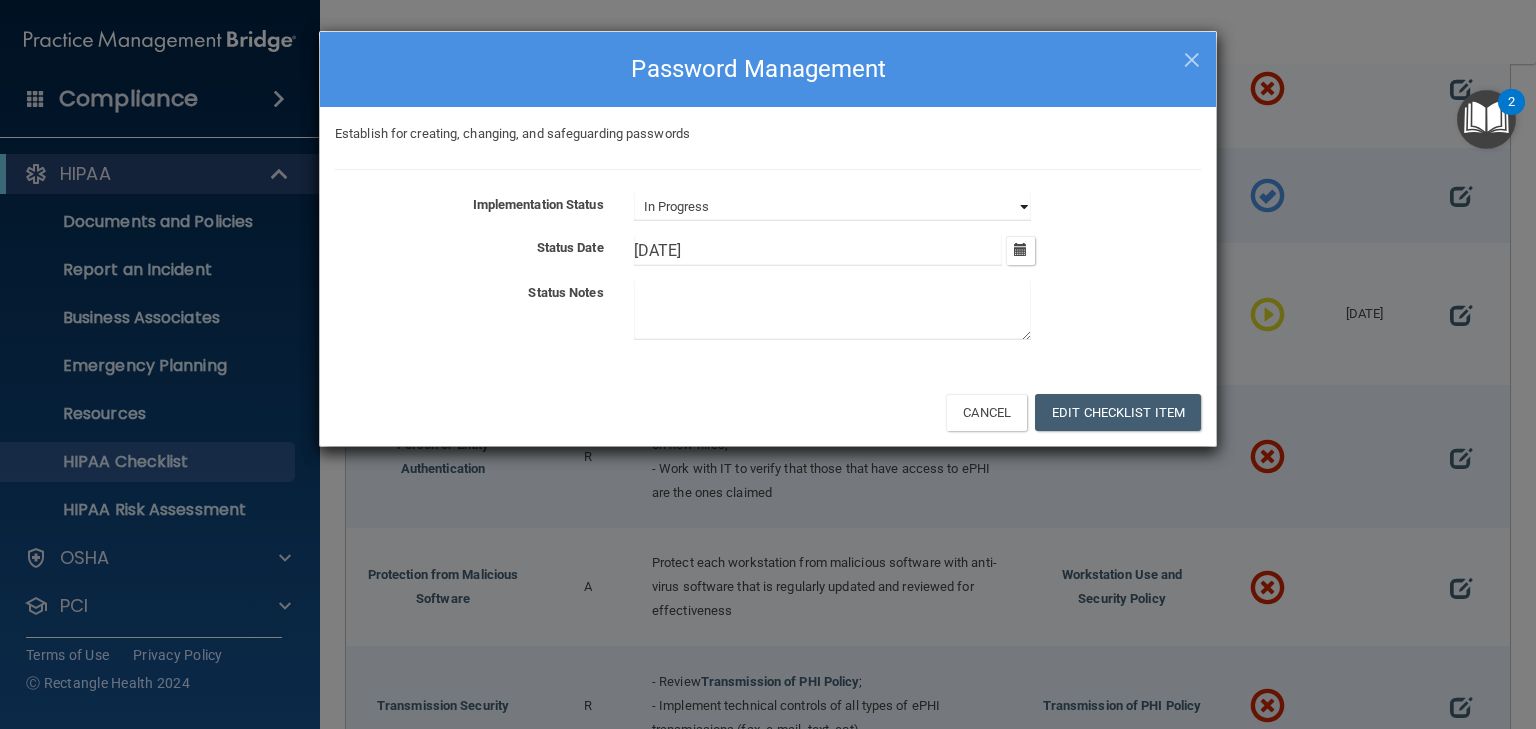 click on "Not Started  In Progress  Completed" at bounding box center [832, 207] 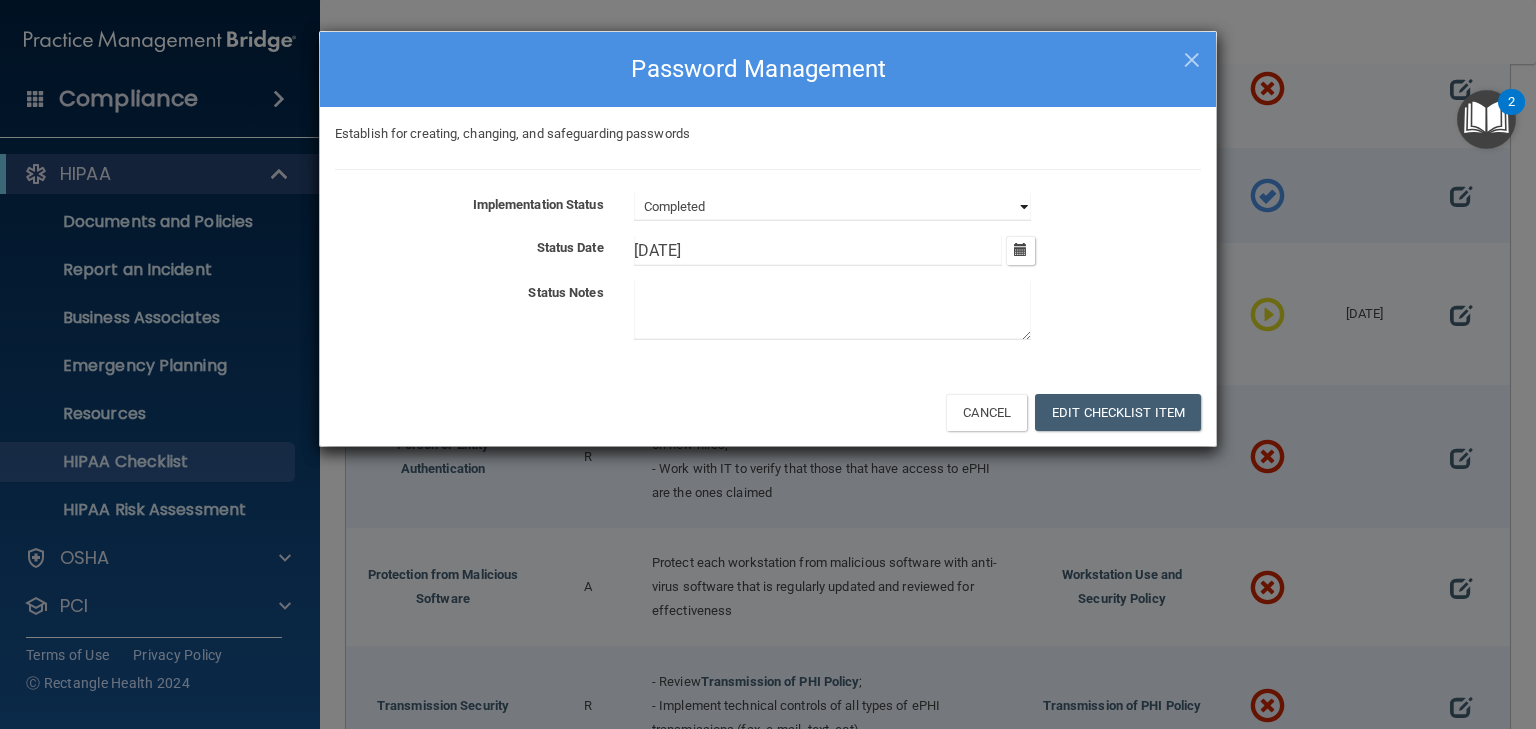 click on "Not Started  In Progress  Completed" at bounding box center [832, 207] 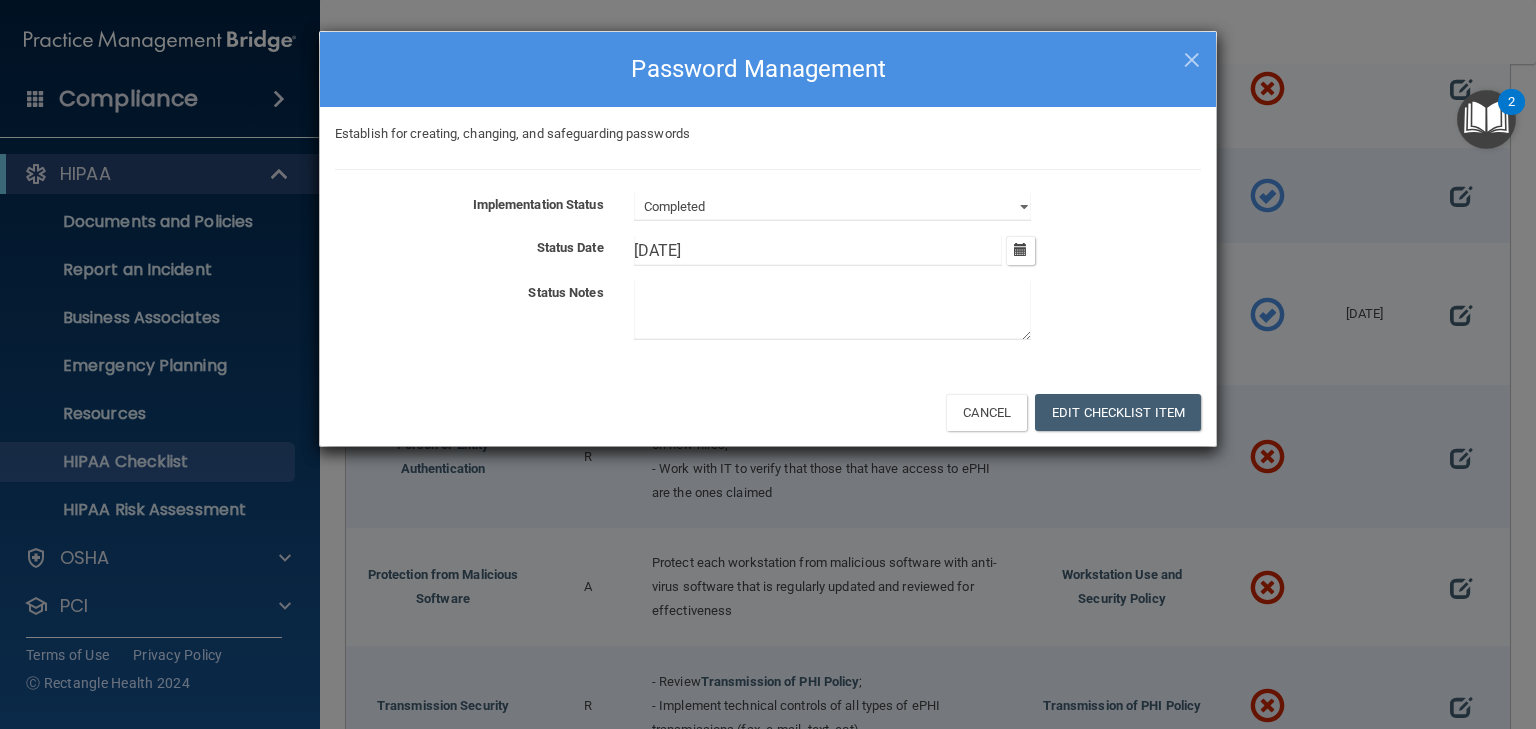 click at bounding box center (832, 310) 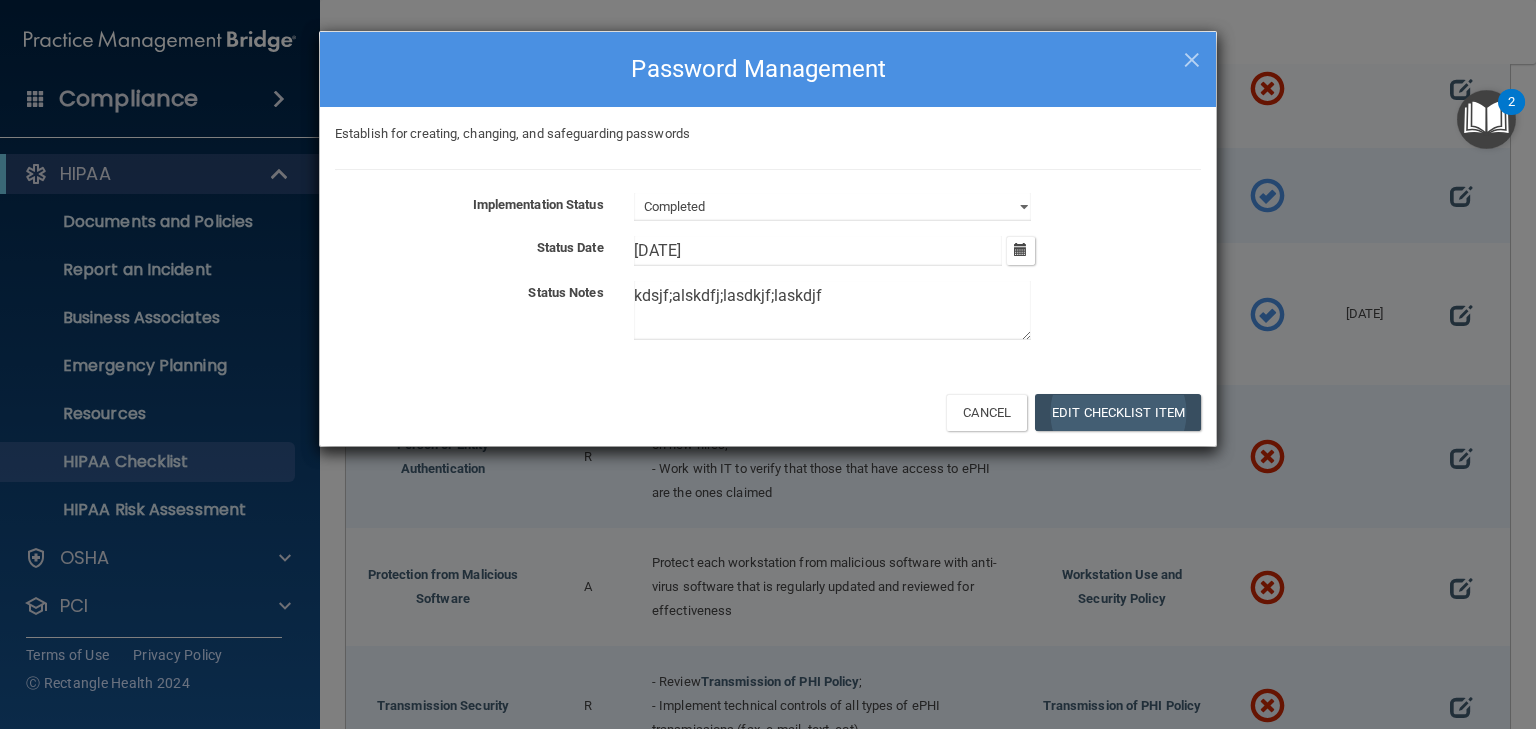 type on "kdsjf;alskdfj;lasdkjf;laskdjf" 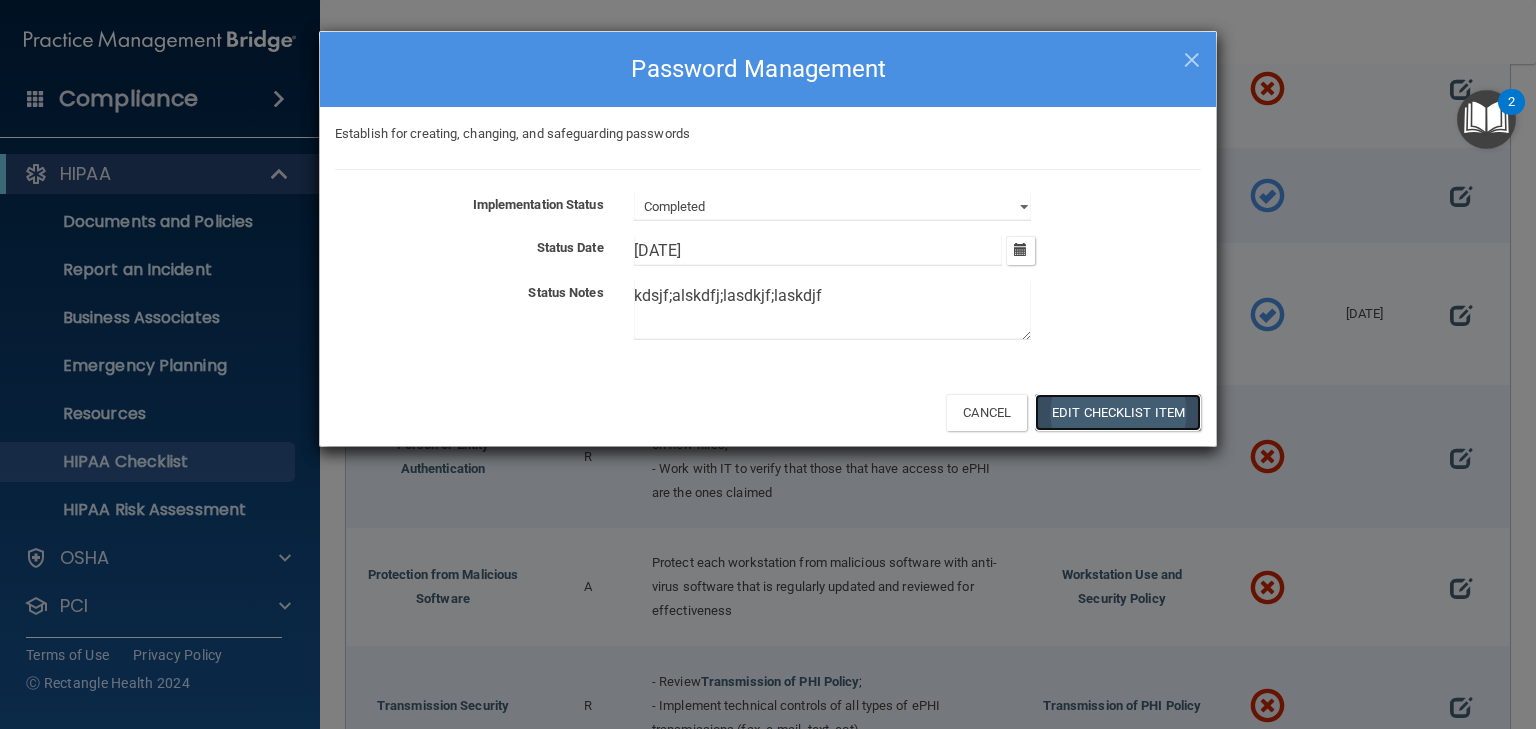 click on "Edit Checklist Item" at bounding box center [1118, 412] 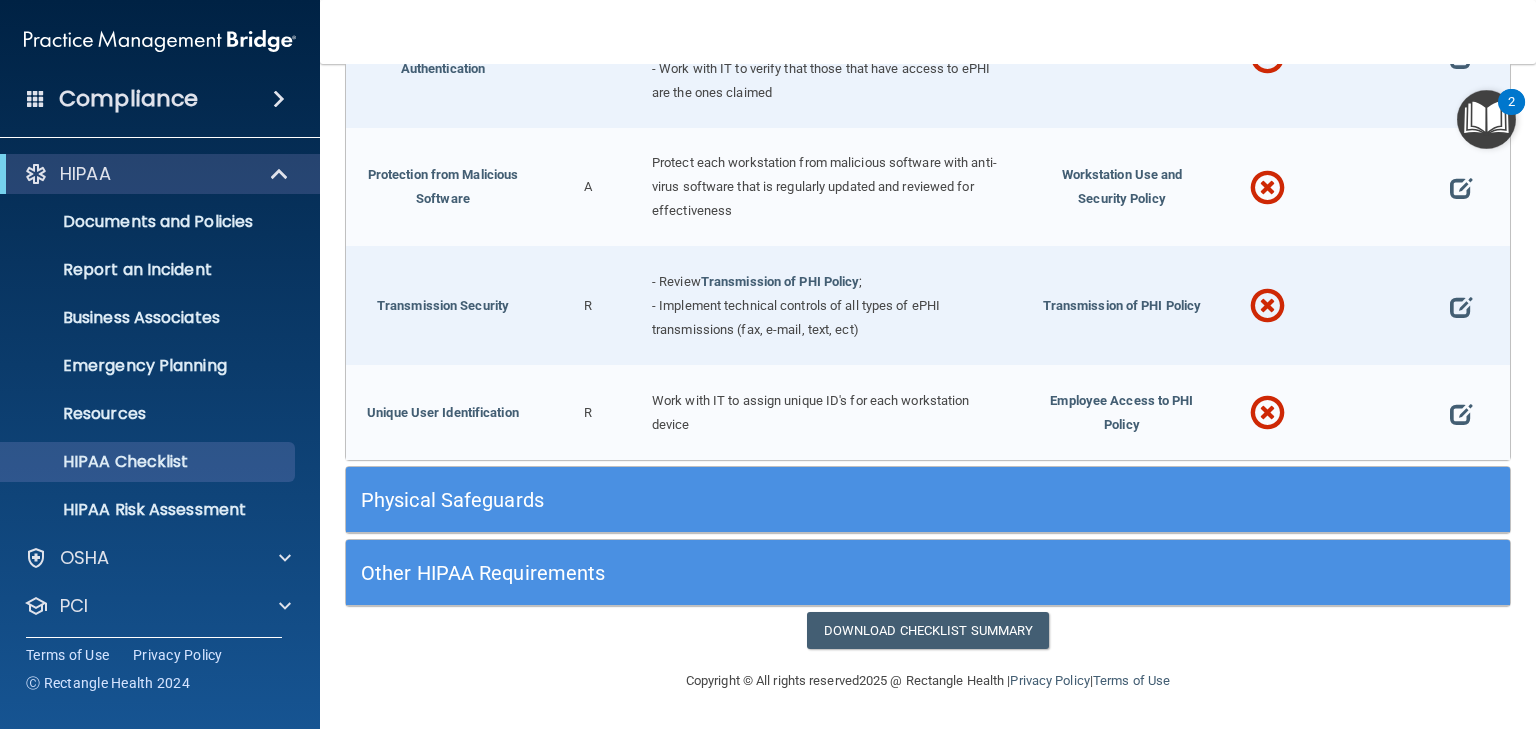 scroll, scrollTop: 1607, scrollLeft: 0, axis: vertical 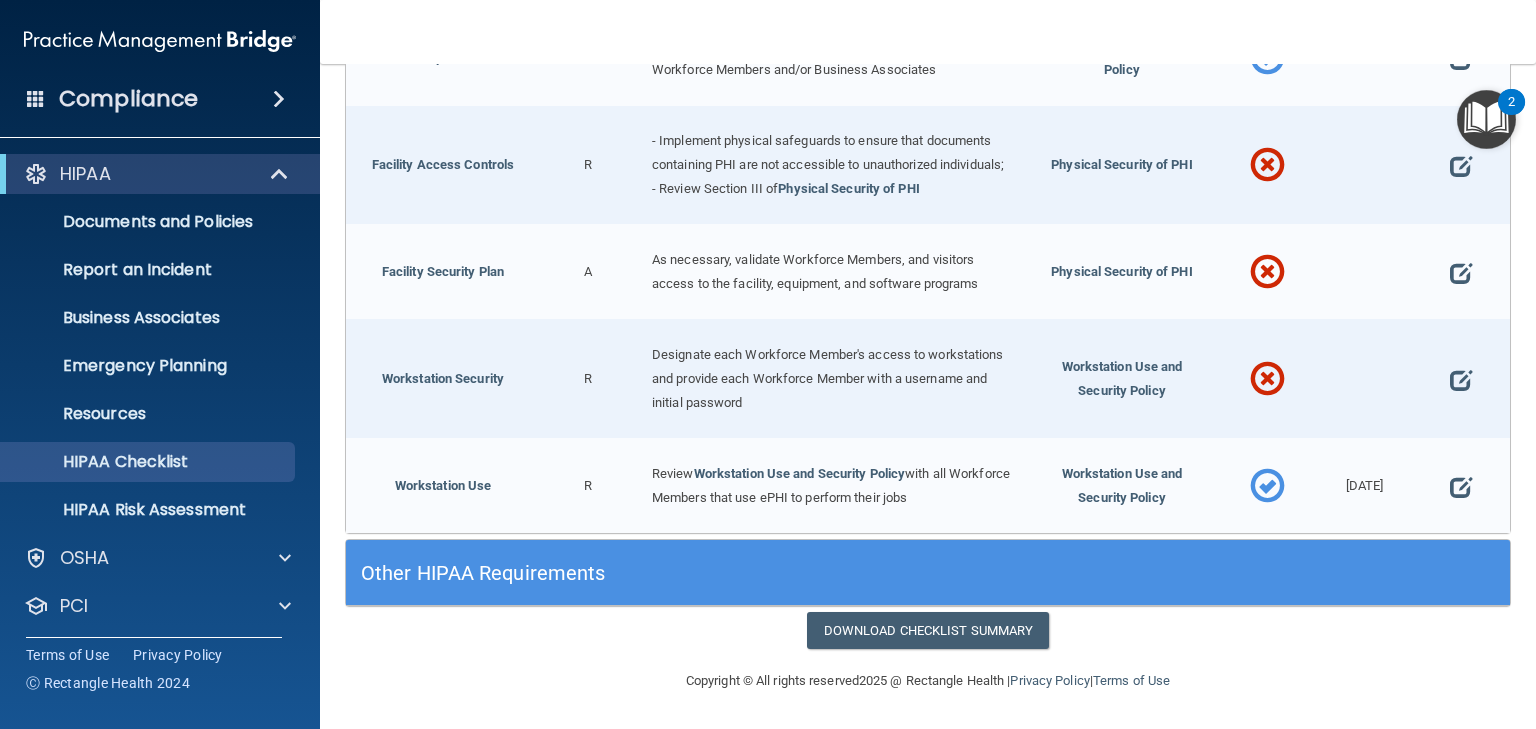click on "Other HIPAA Requirements" at bounding box center [782, 573] 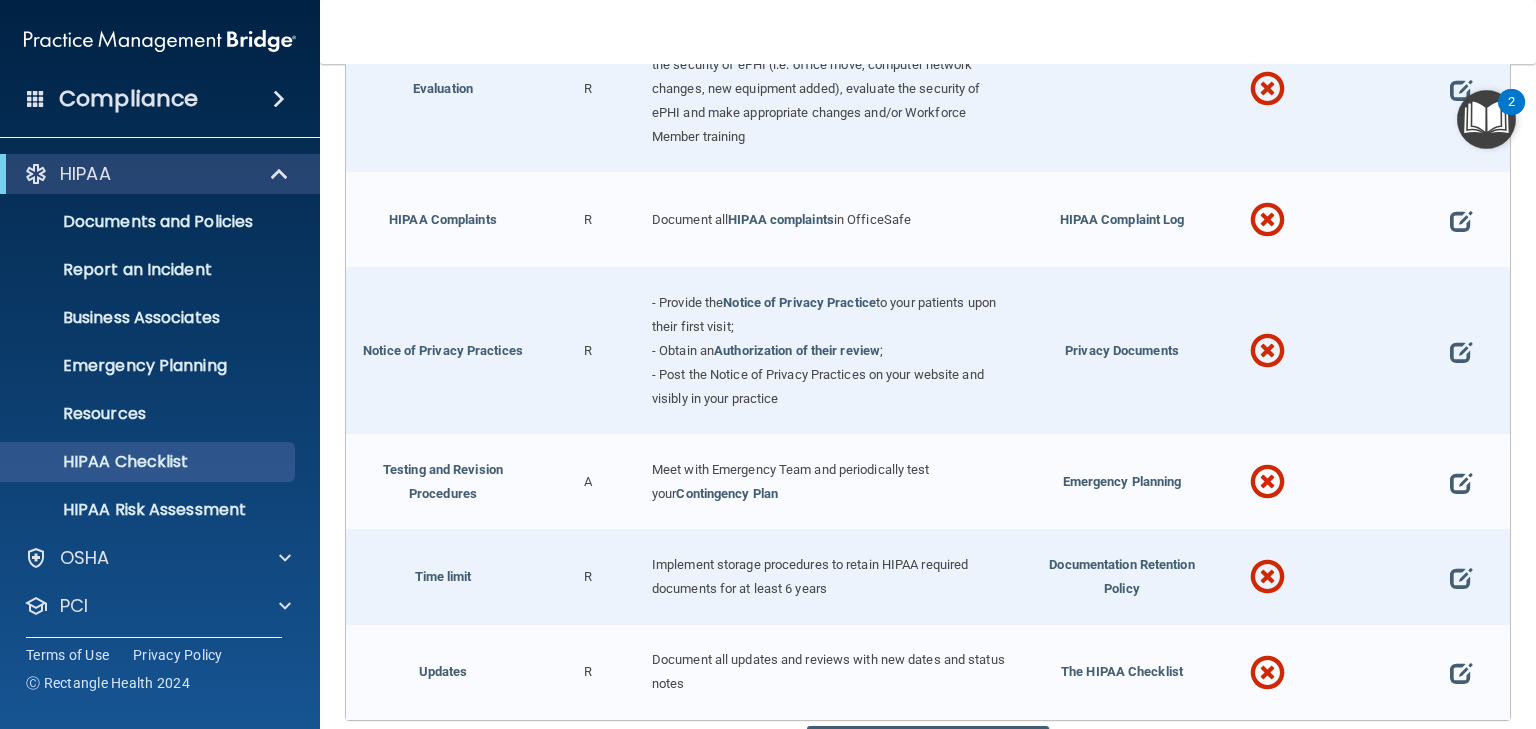 scroll, scrollTop: 3475, scrollLeft: 0, axis: vertical 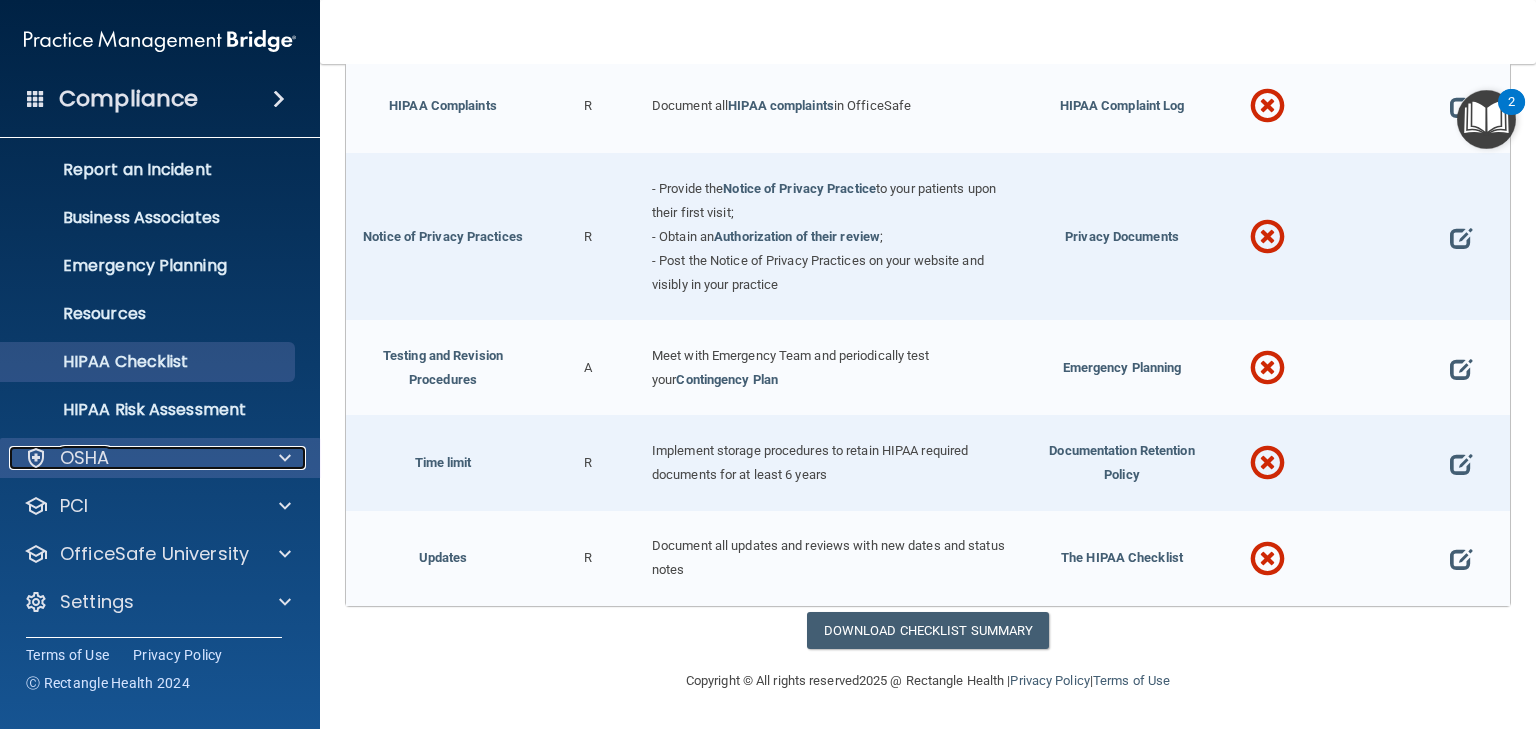 click on "OSHA" at bounding box center (85, 458) 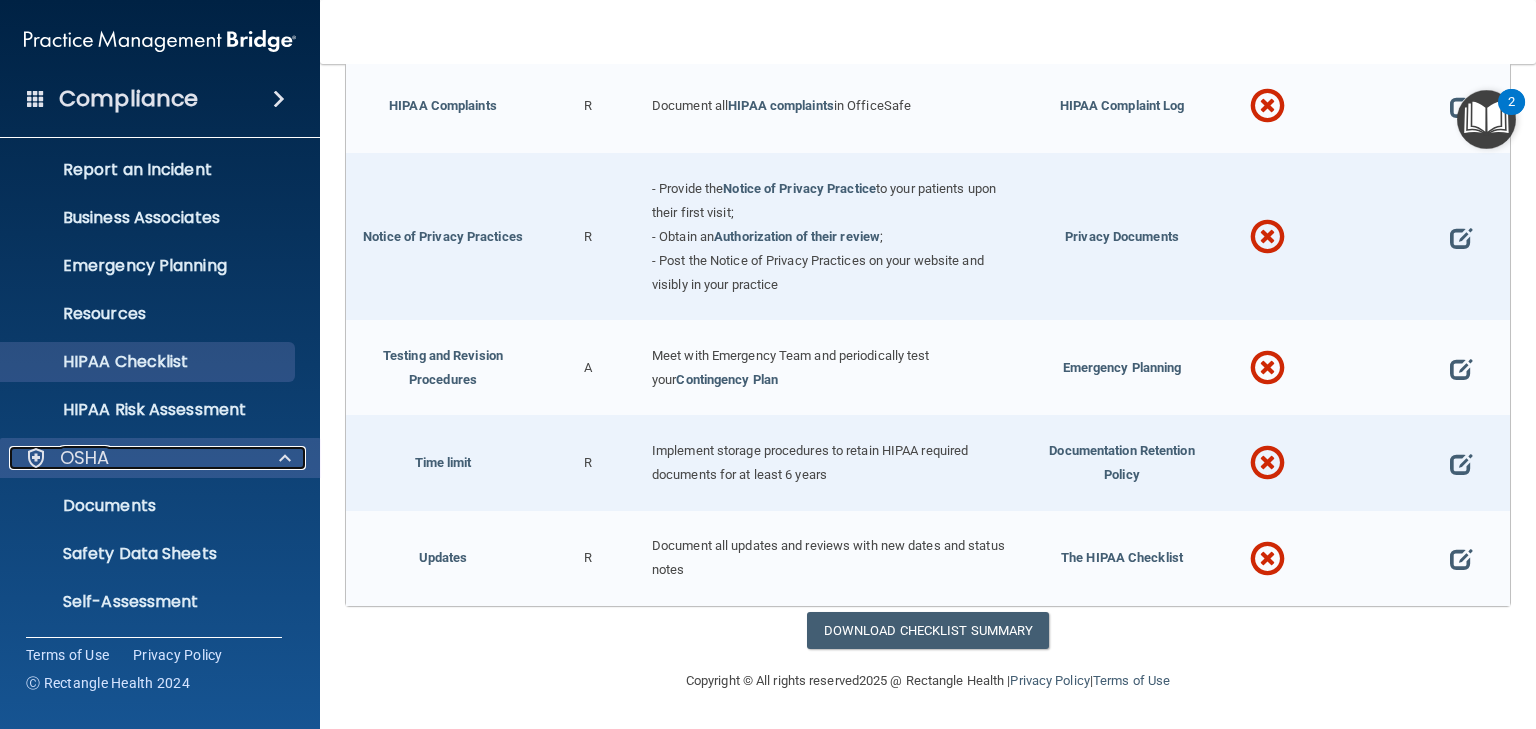 scroll, scrollTop: 200, scrollLeft: 0, axis: vertical 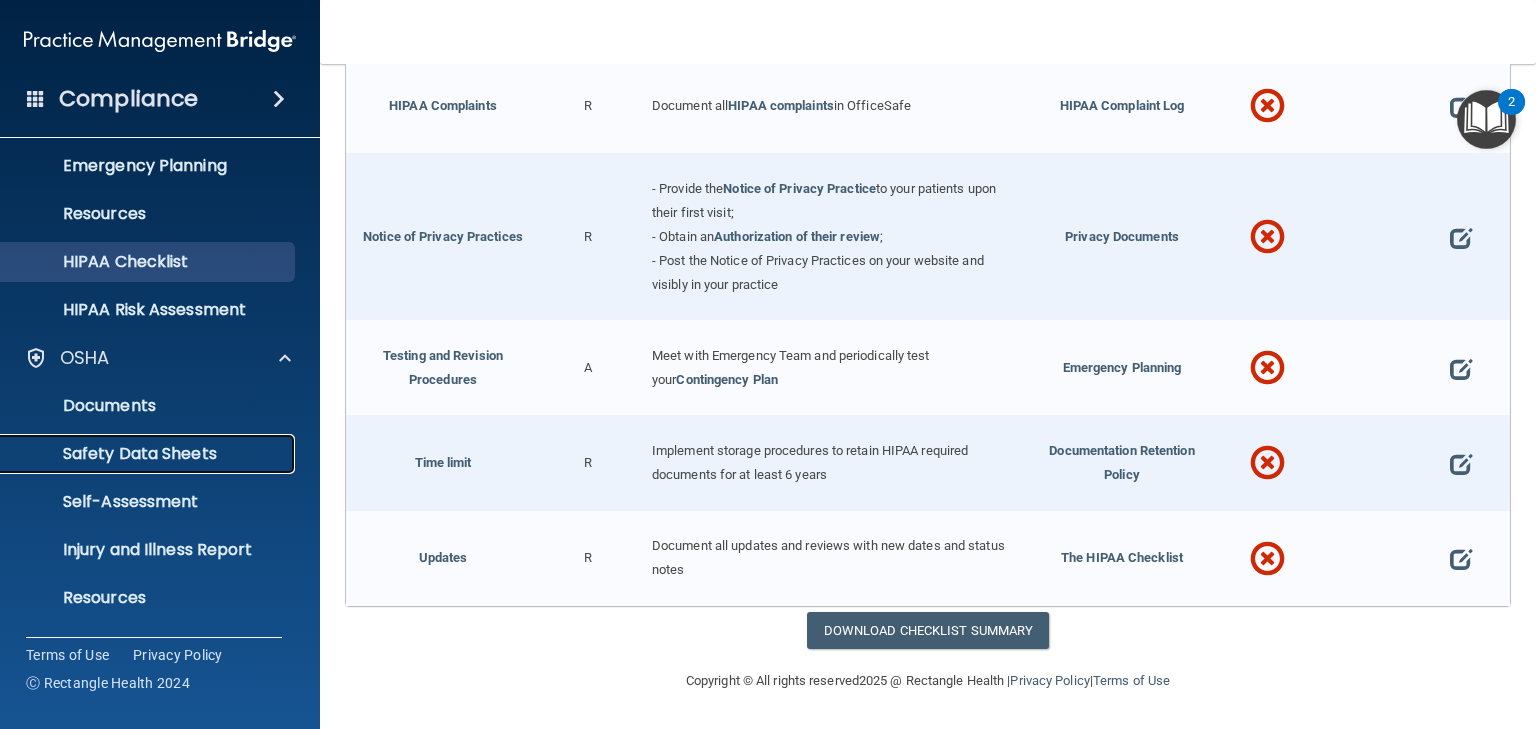 click on "Safety Data Sheets" at bounding box center [149, 454] 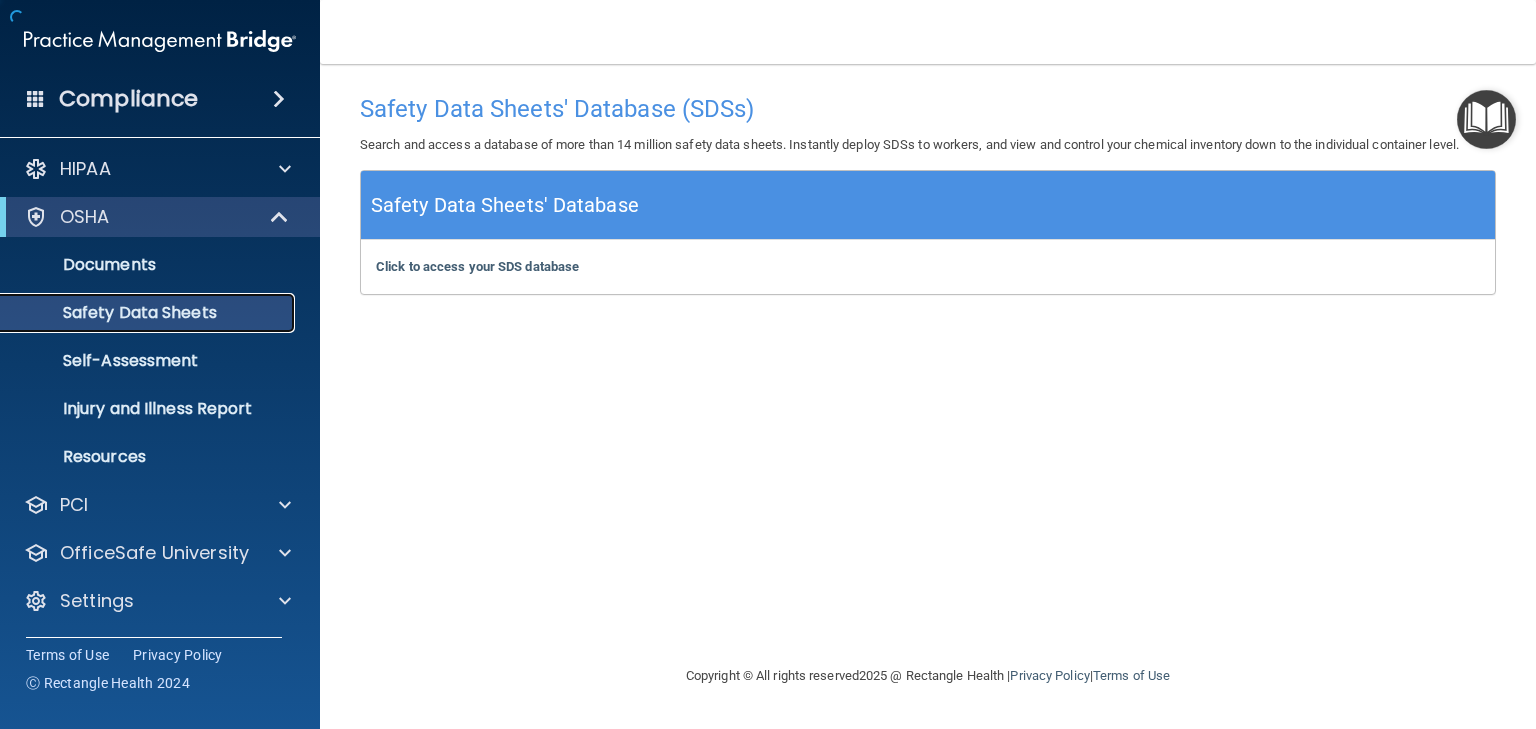 scroll, scrollTop: 4, scrollLeft: 0, axis: vertical 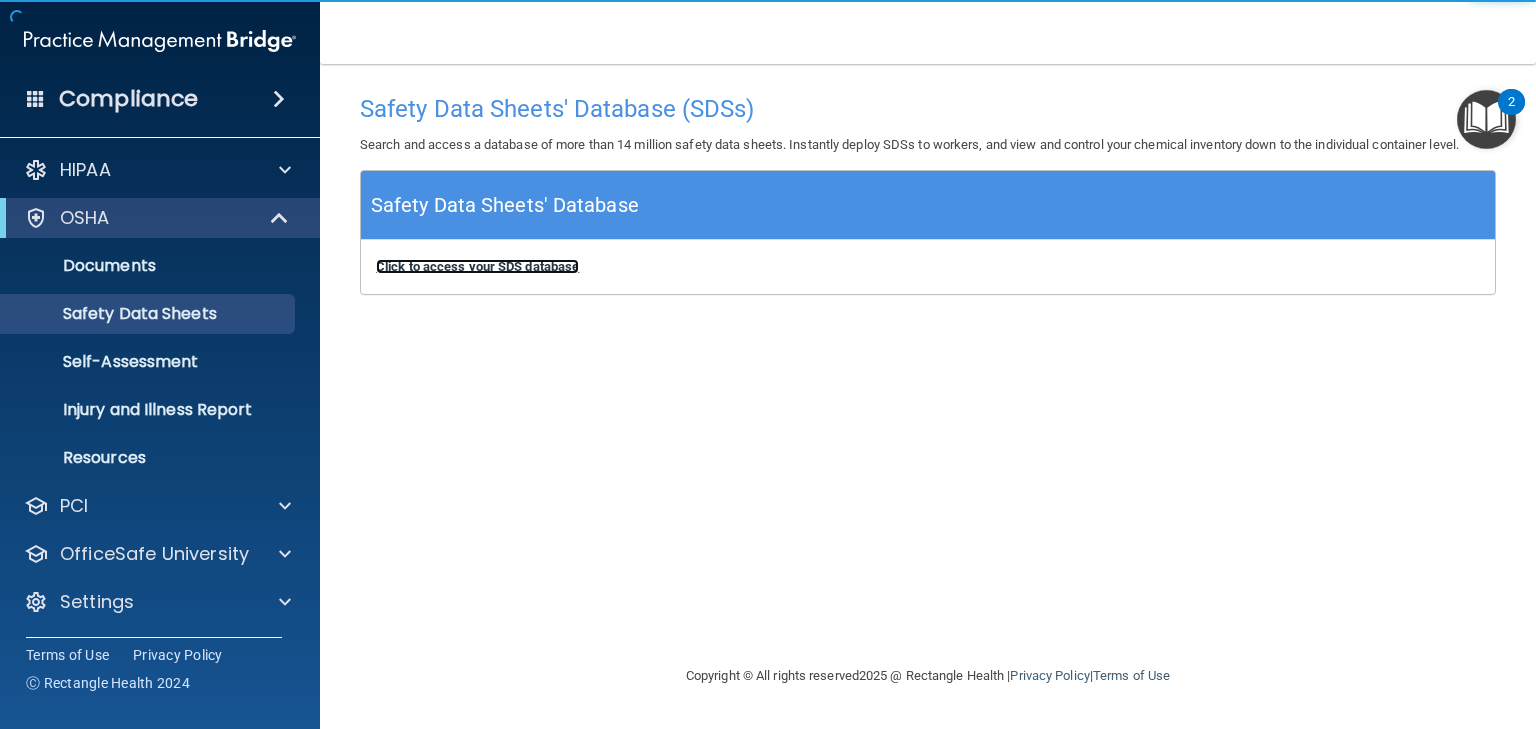 click on "Click to access your SDS database" at bounding box center (477, 266) 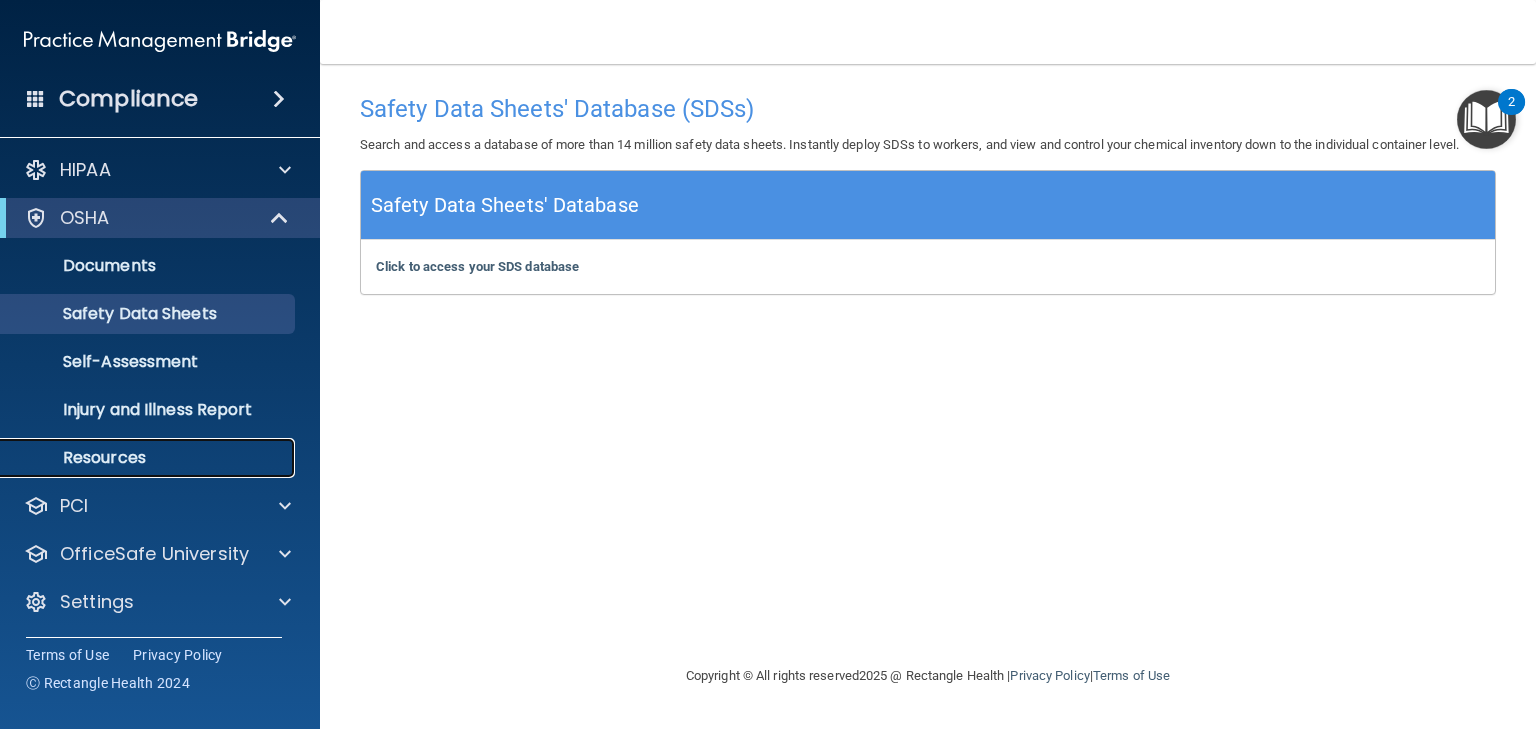 click on "Resources" at bounding box center (149, 458) 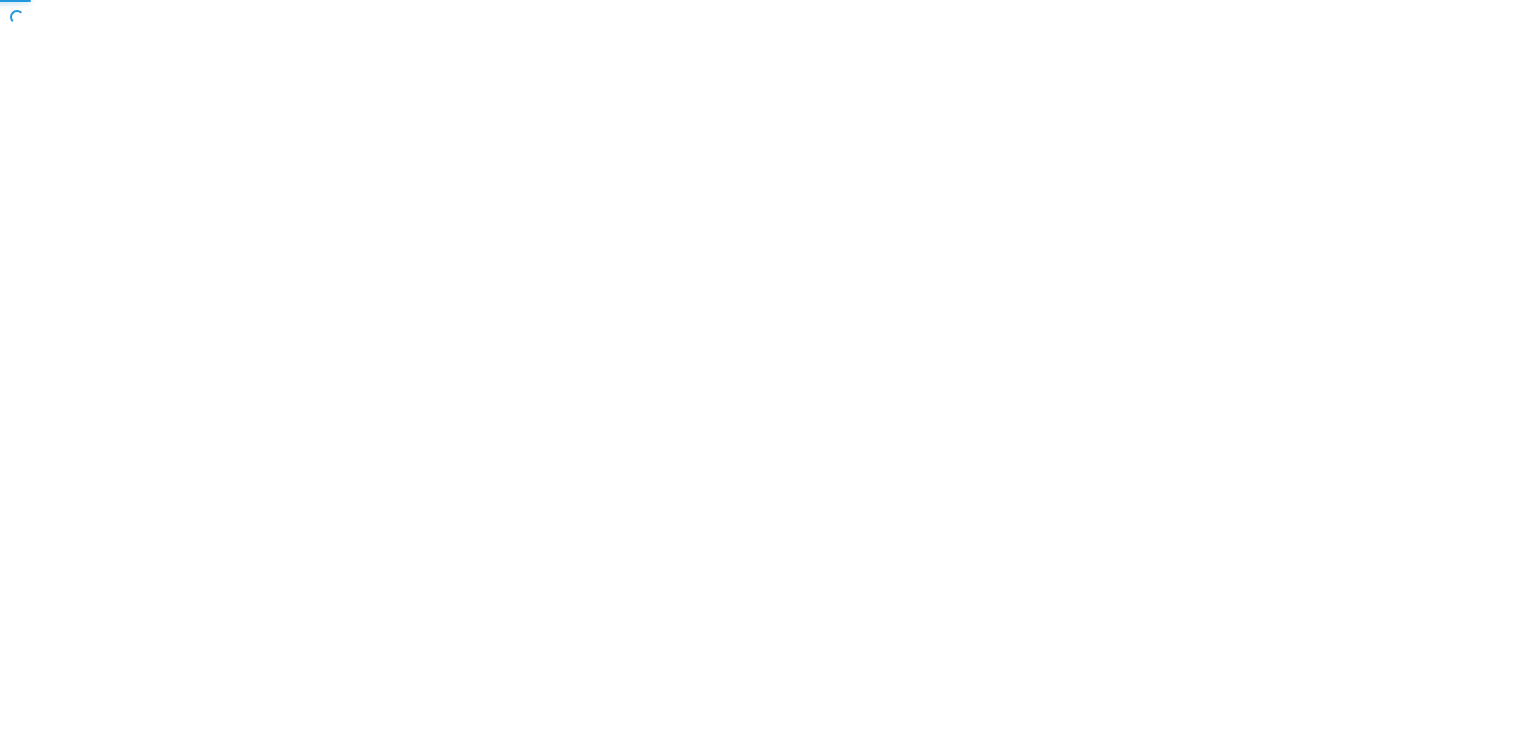 scroll, scrollTop: 0, scrollLeft: 0, axis: both 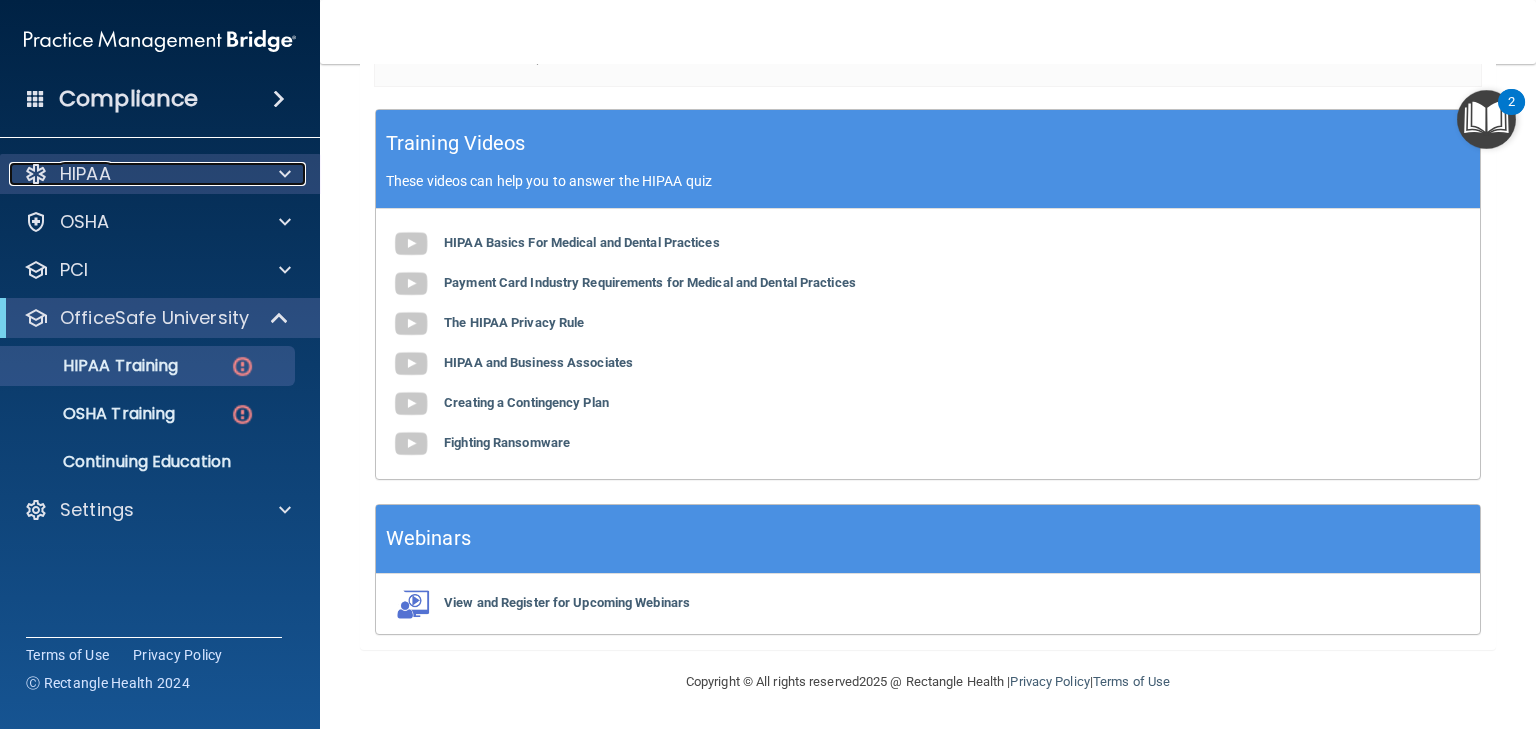 click on "HIPAA" at bounding box center (133, 174) 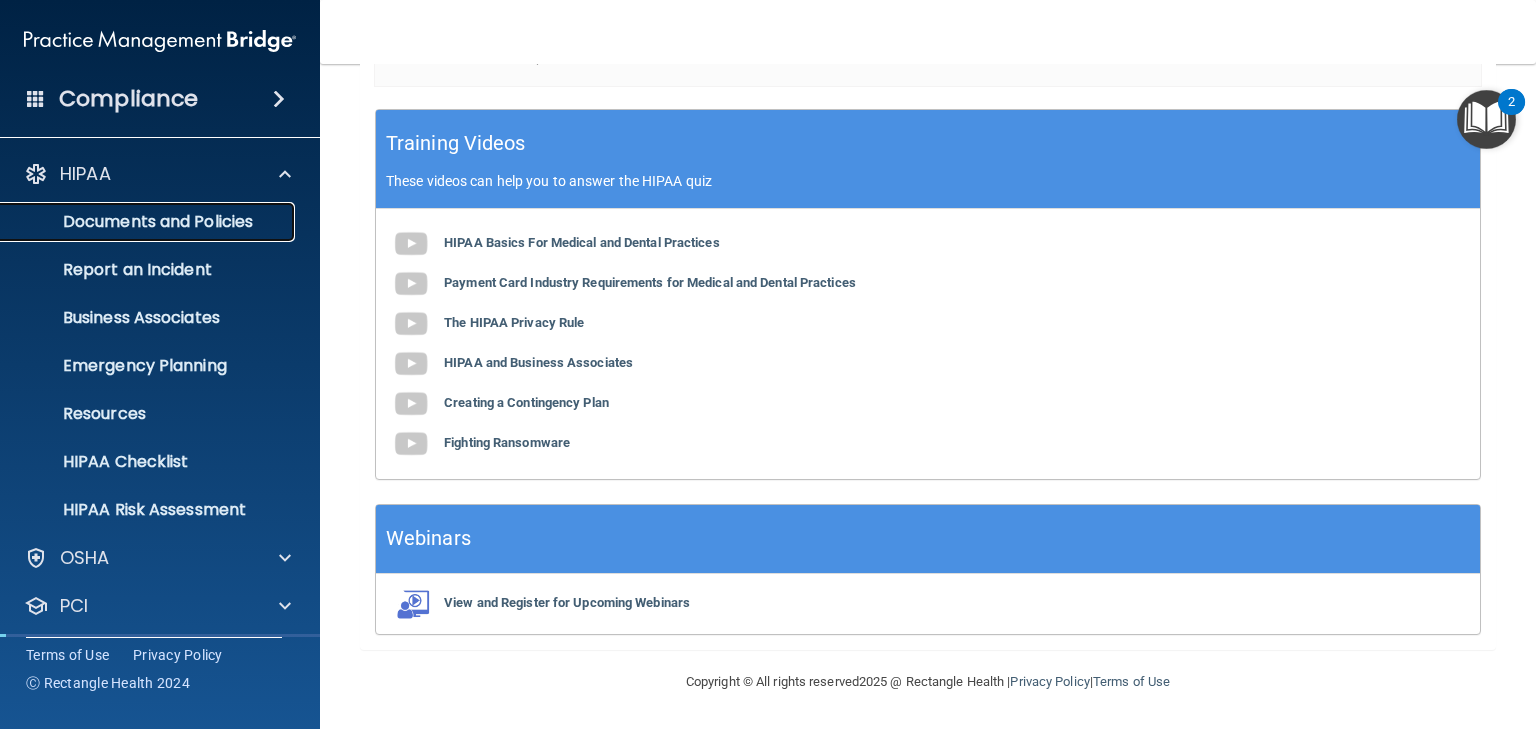 click on "Documents and Policies" at bounding box center (149, 222) 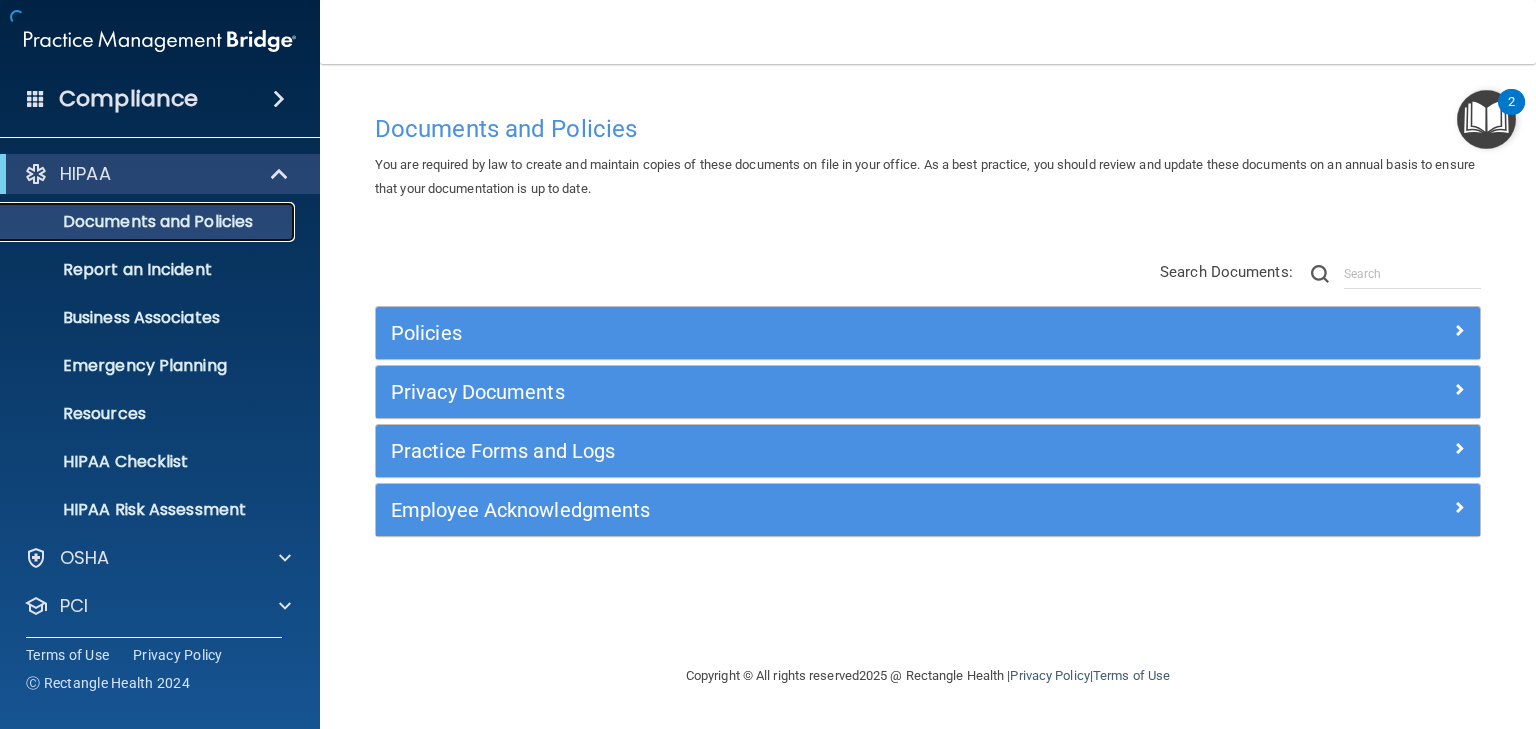 scroll, scrollTop: 0, scrollLeft: 0, axis: both 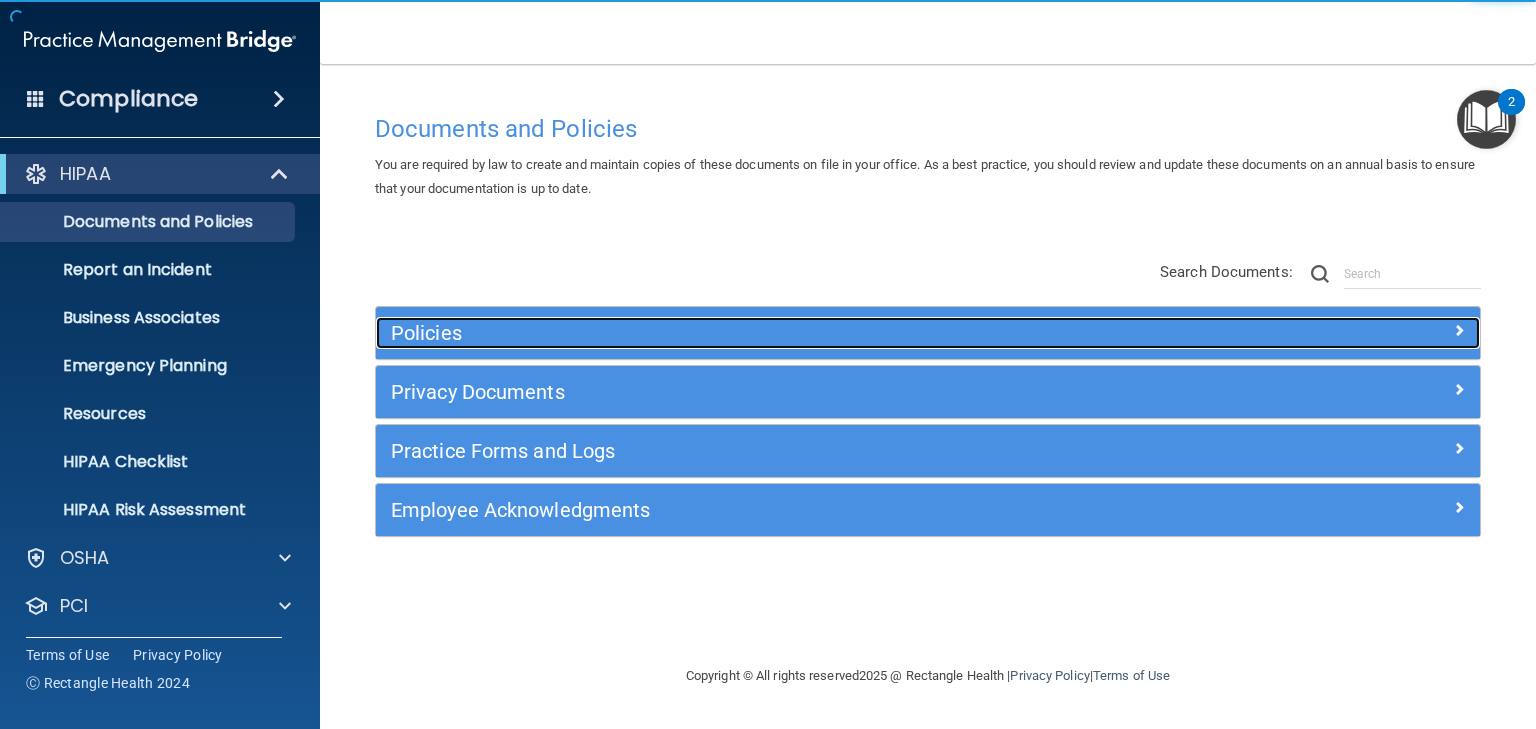 click on "Policies" at bounding box center (790, 333) 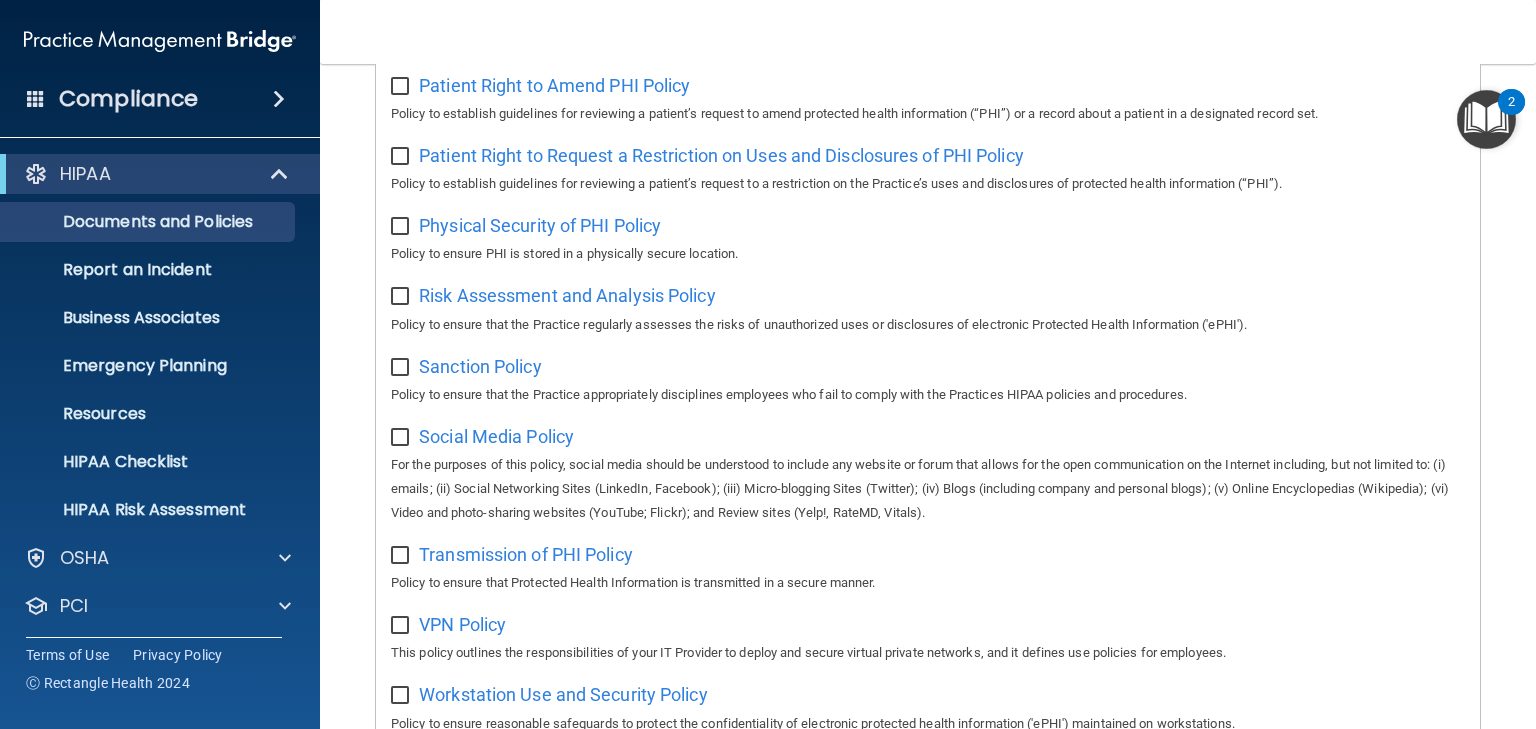 scroll, scrollTop: 1254, scrollLeft: 0, axis: vertical 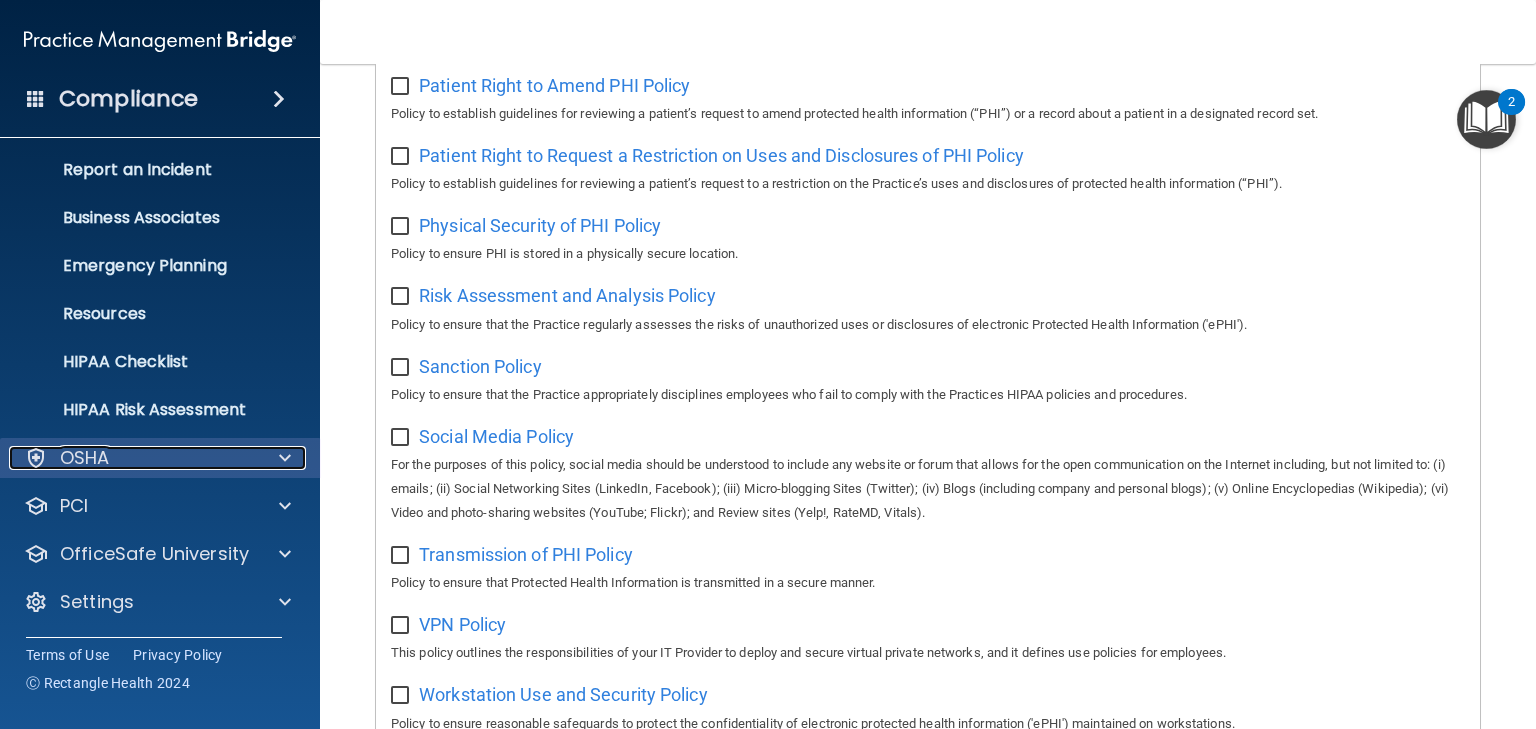 click on "OSHA" at bounding box center (133, 458) 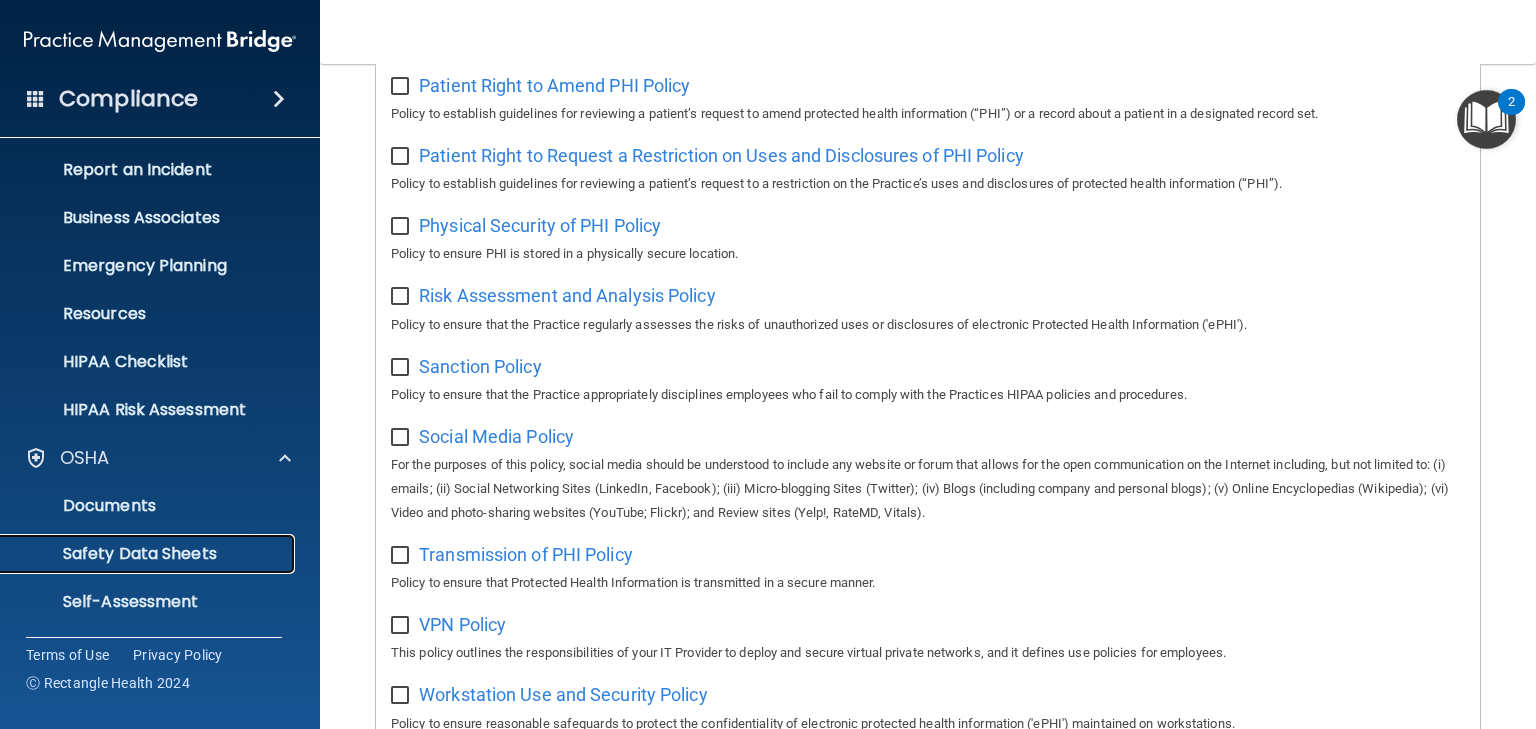 click on "Safety Data Sheets" at bounding box center [149, 554] 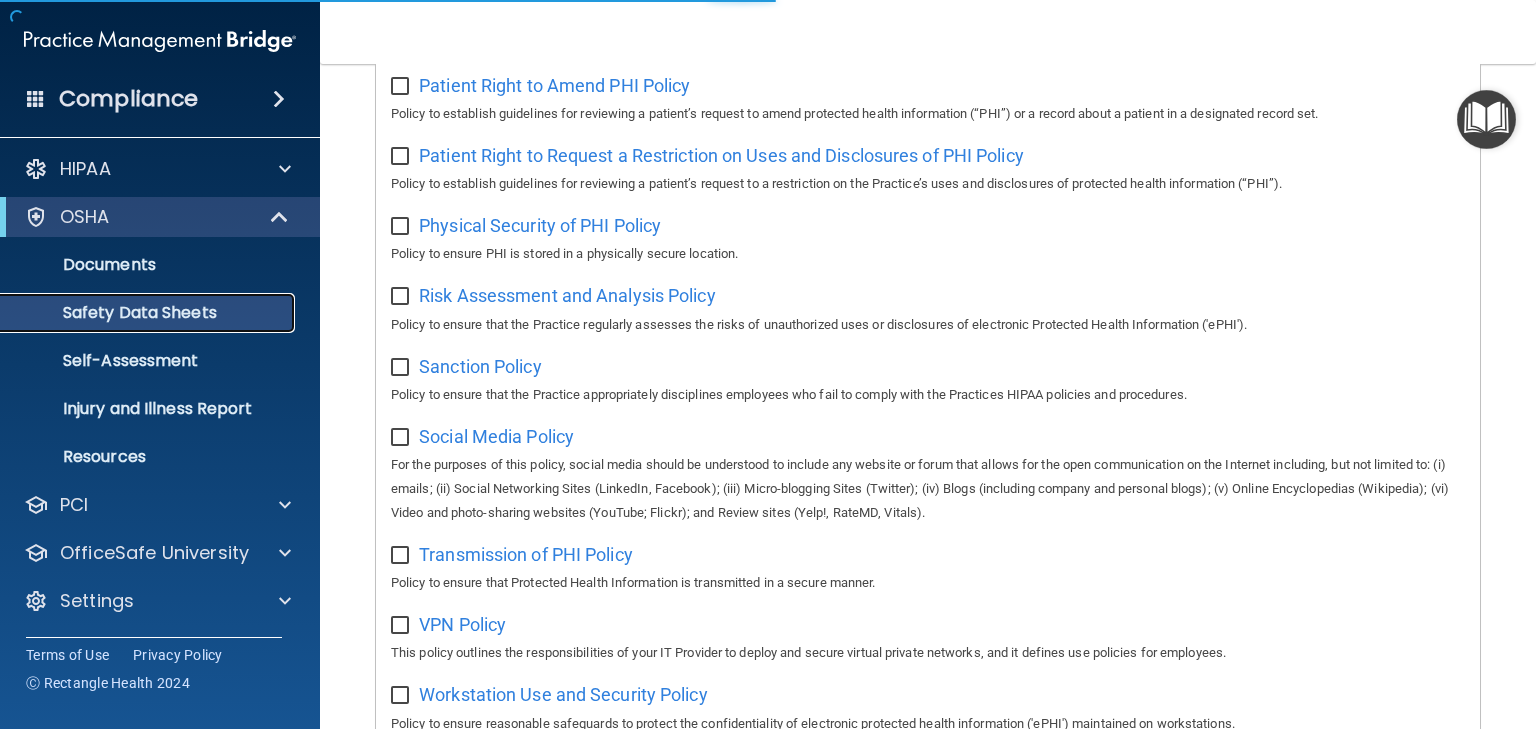 scroll, scrollTop: 4, scrollLeft: 0, axis: vertical 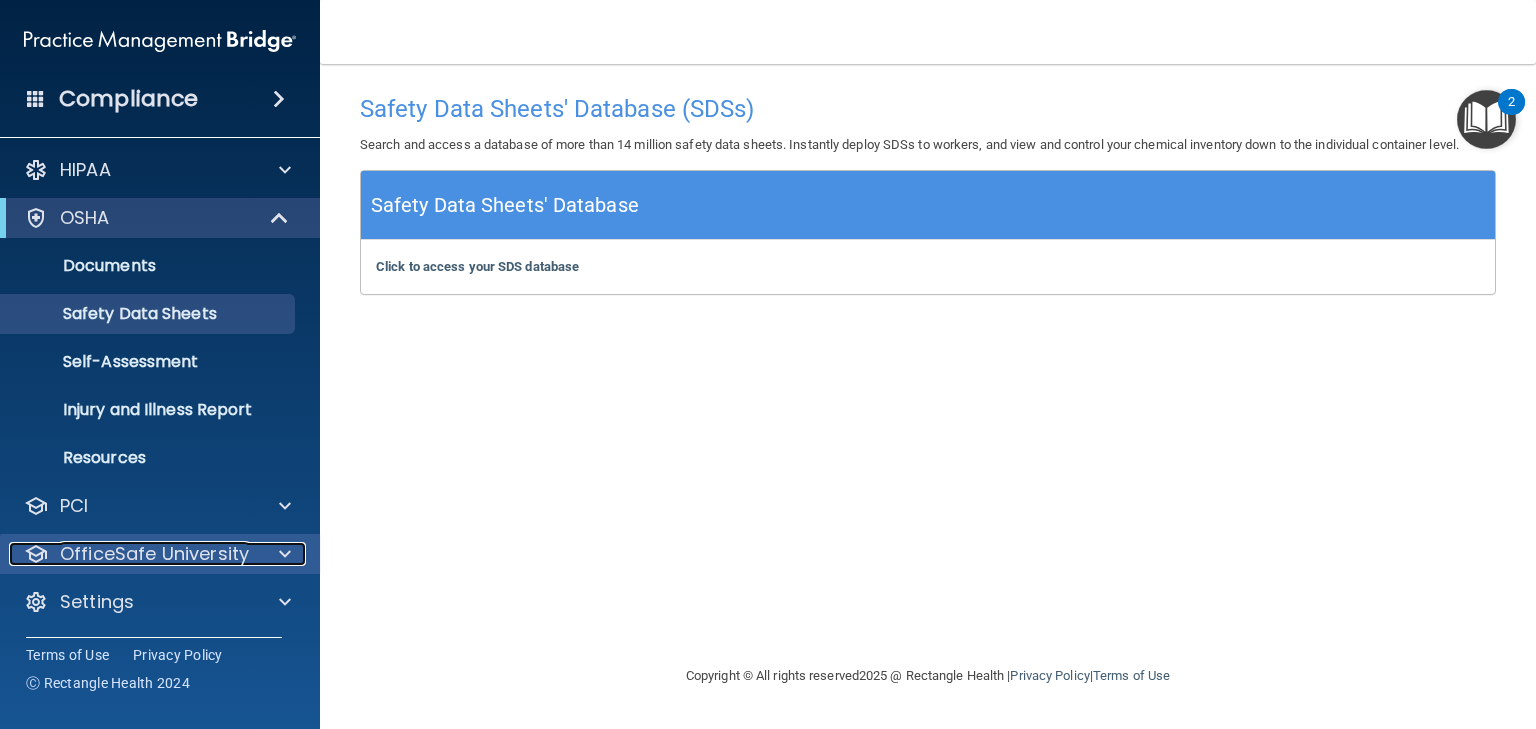 click on "OfficeSafe University" at bounding box center (154, 554) 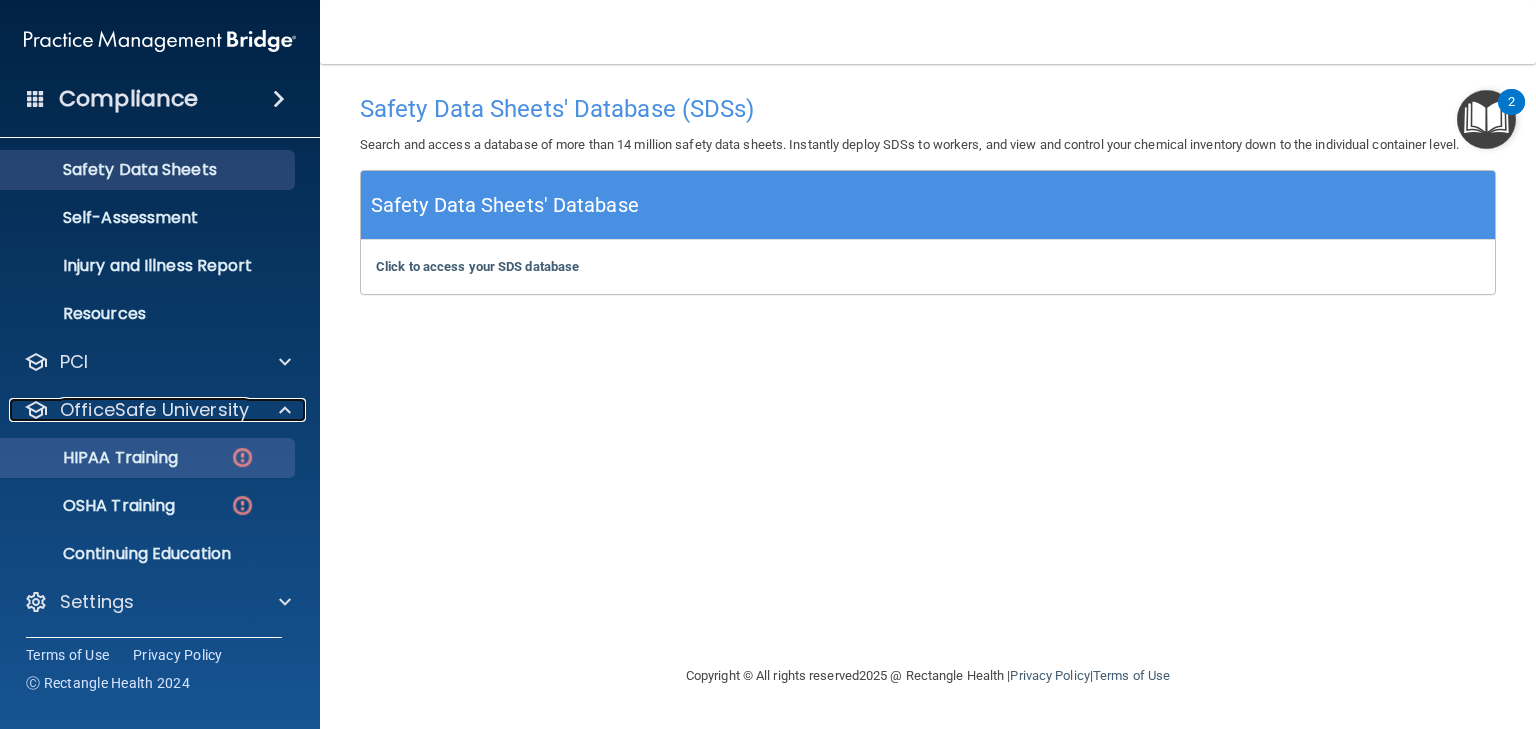 scroll, scrollTop: 148, scrollLeft: 0, axis: vertical 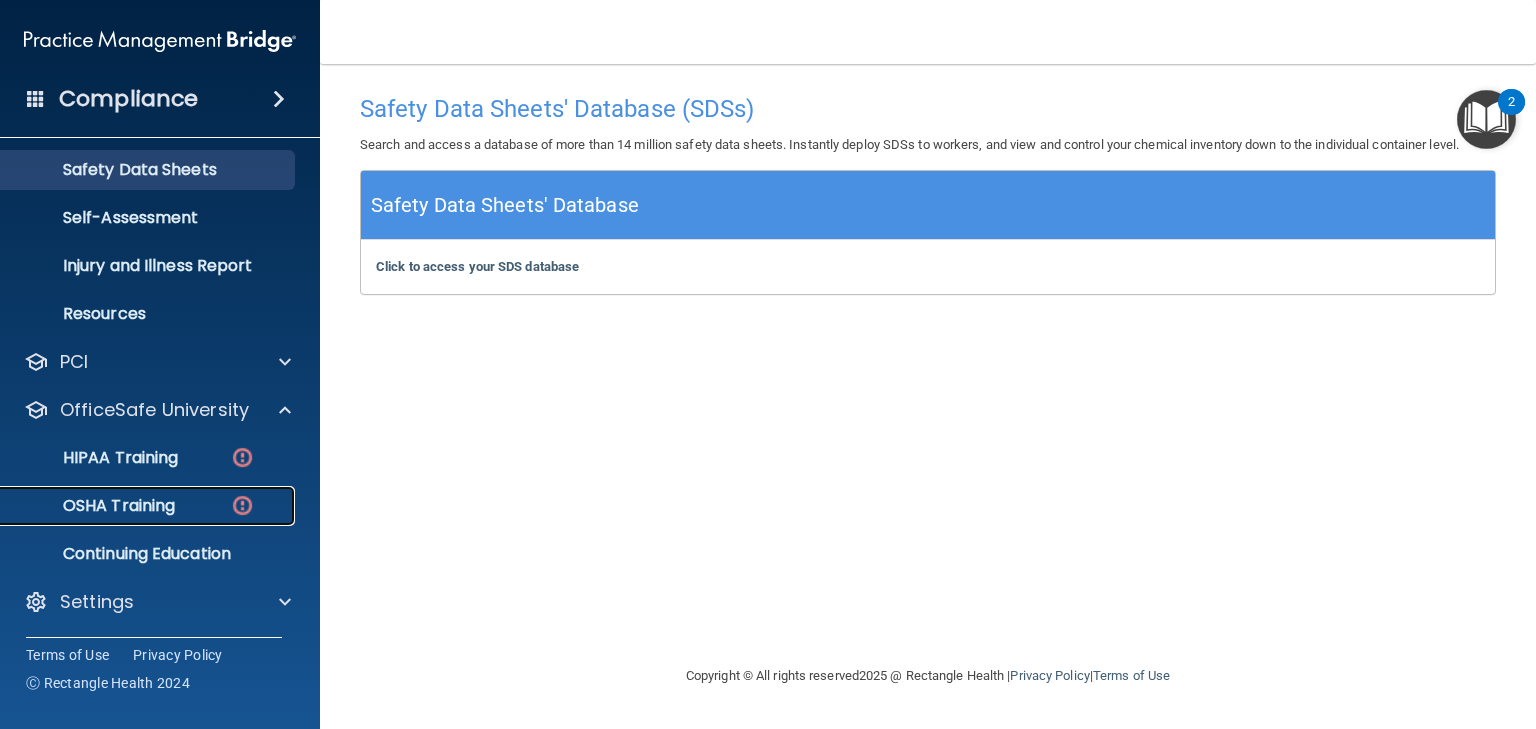 click on "OSHA Training" at bounding box center [94, 506] 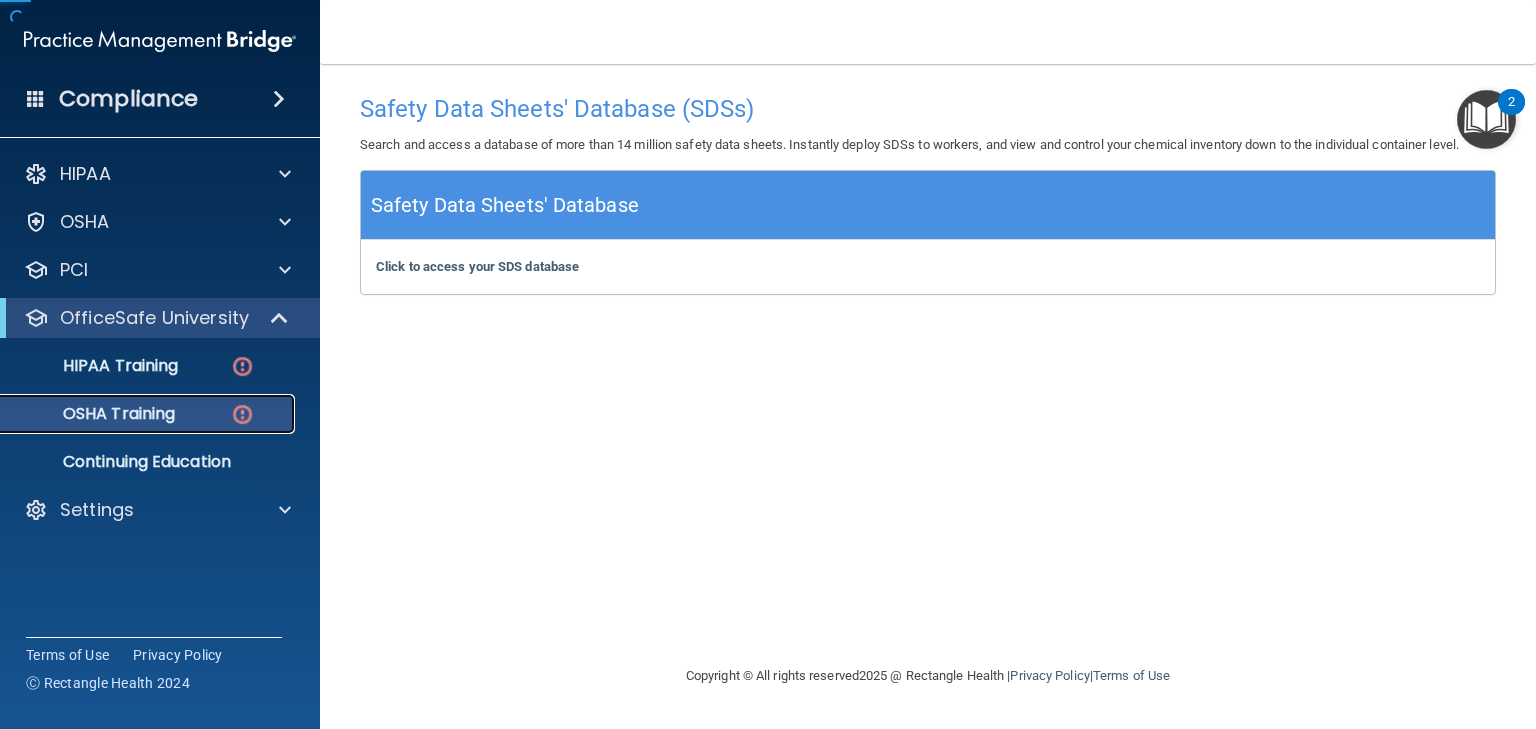 scroll, scrollTop: 0, scrollLeft: 0, axis: both 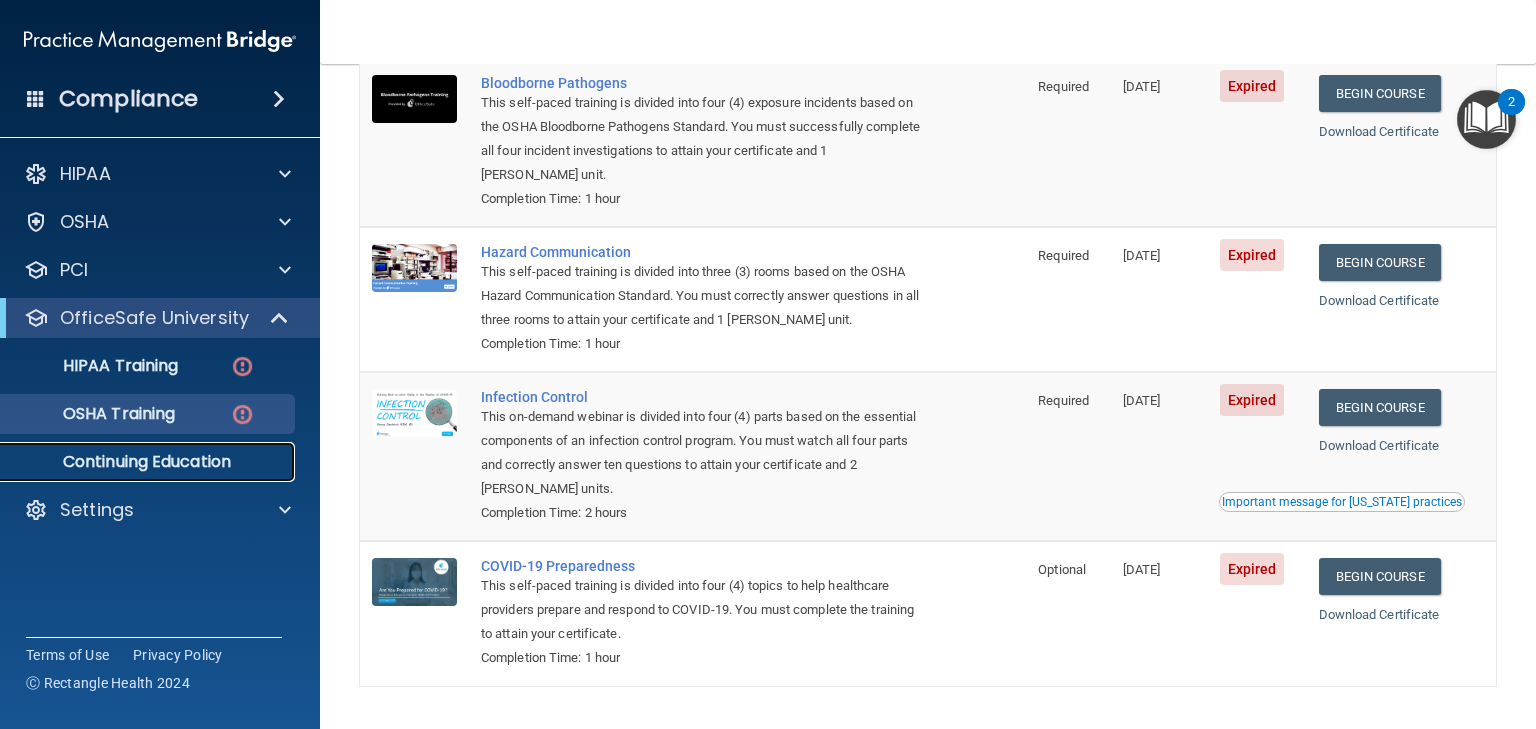 click on "Continuing Education" at bounding box center [149, 462] 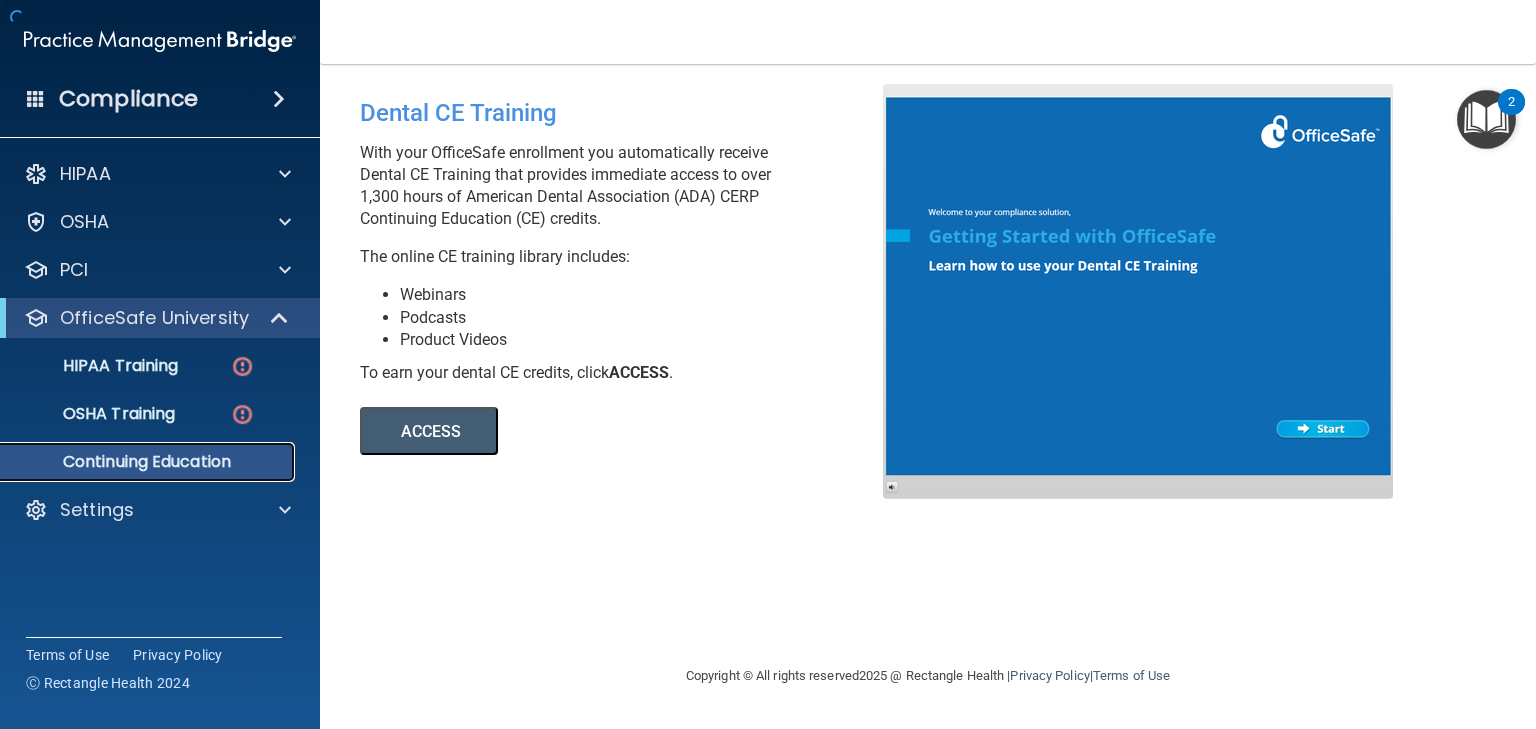 scroll, scrollTop: 0, scrollLeft: 0, axis: both 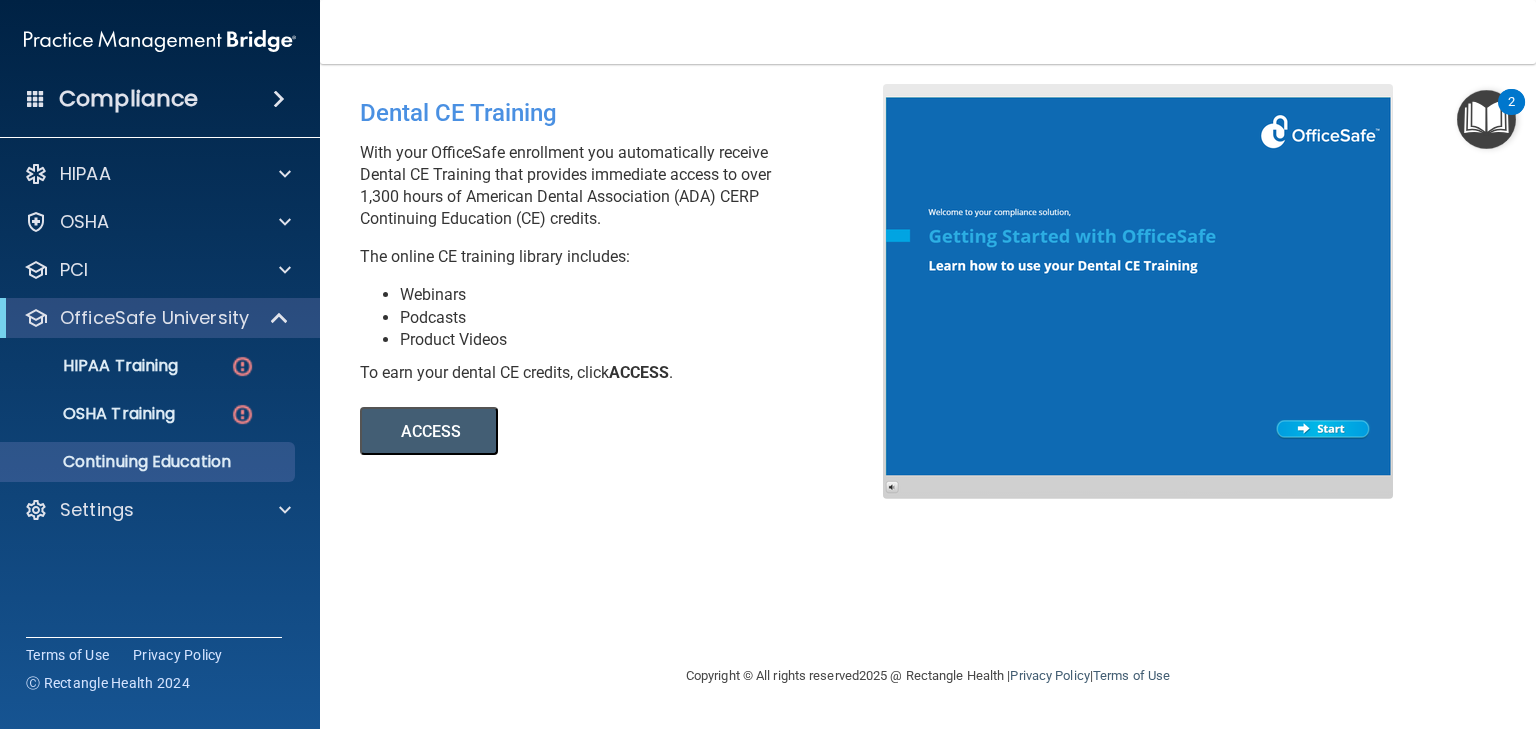click on "ACCESS" at bounding box center [429, 431] 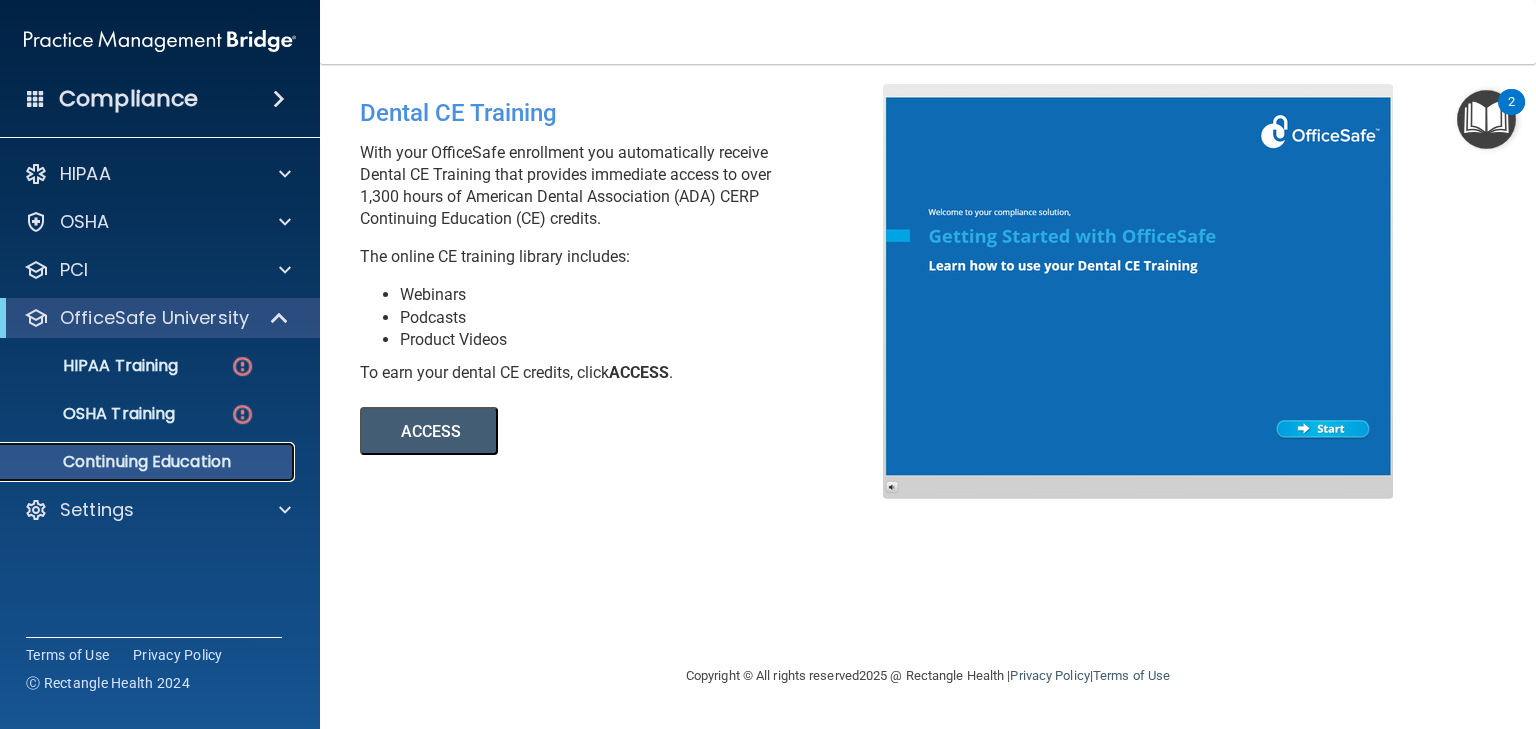 click on "Continuing Education" at bounding box center (149, 462) 